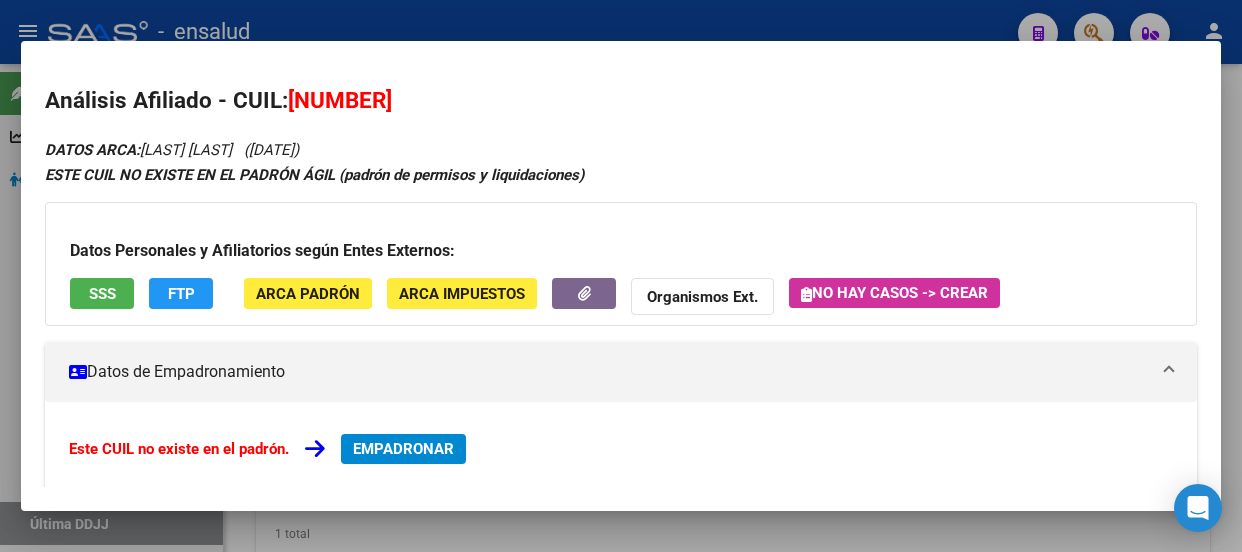 scroll, scrollTop: 0, scrollLeft: 0, axis: both 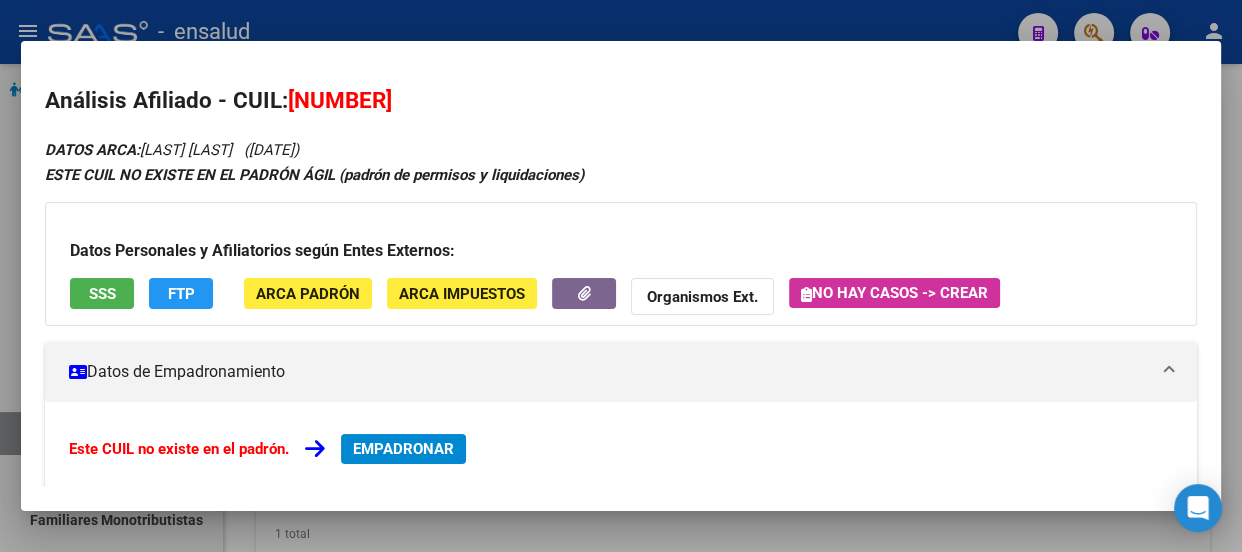 click at bounding box center [621, 276] 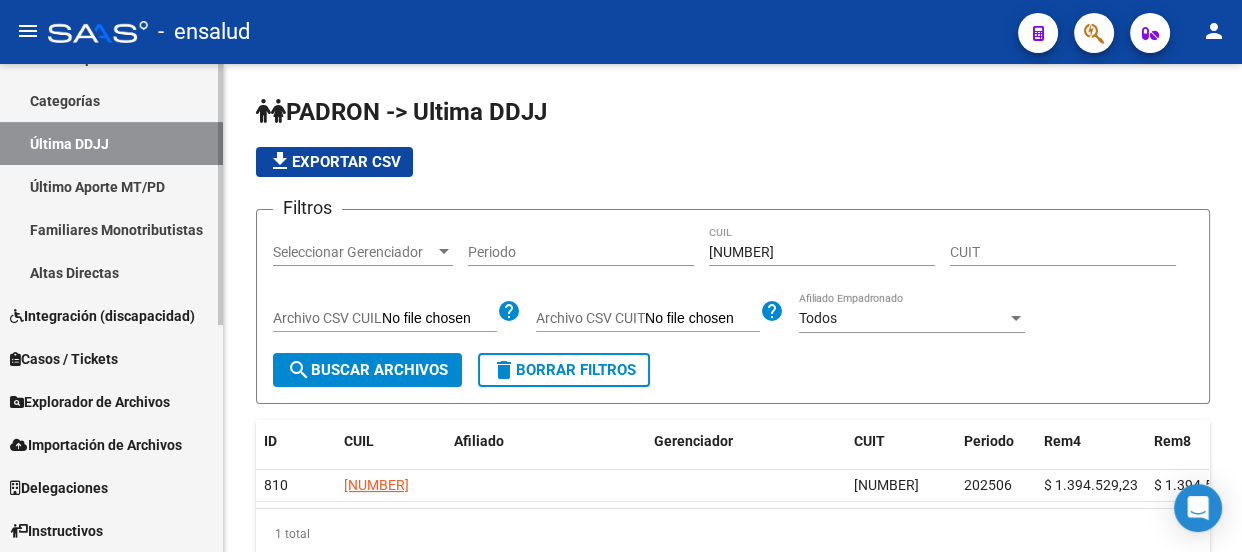 scroll, scrollTop: 422, scrollLeft: 0, axis: vertical 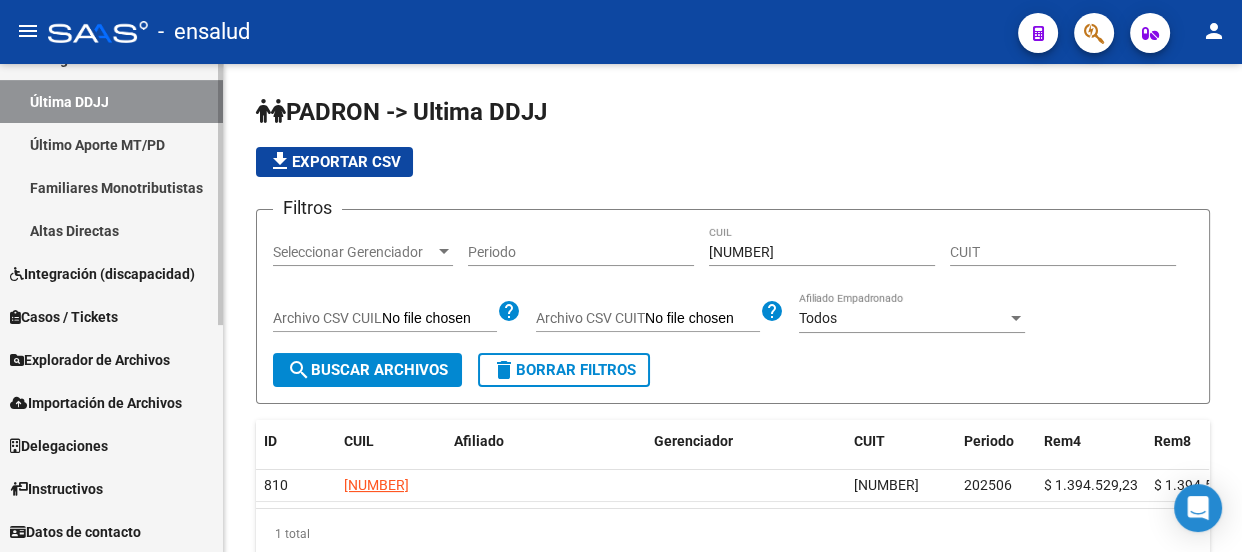 click on "Explorador de Archivos" at bounding box center (90, 360) 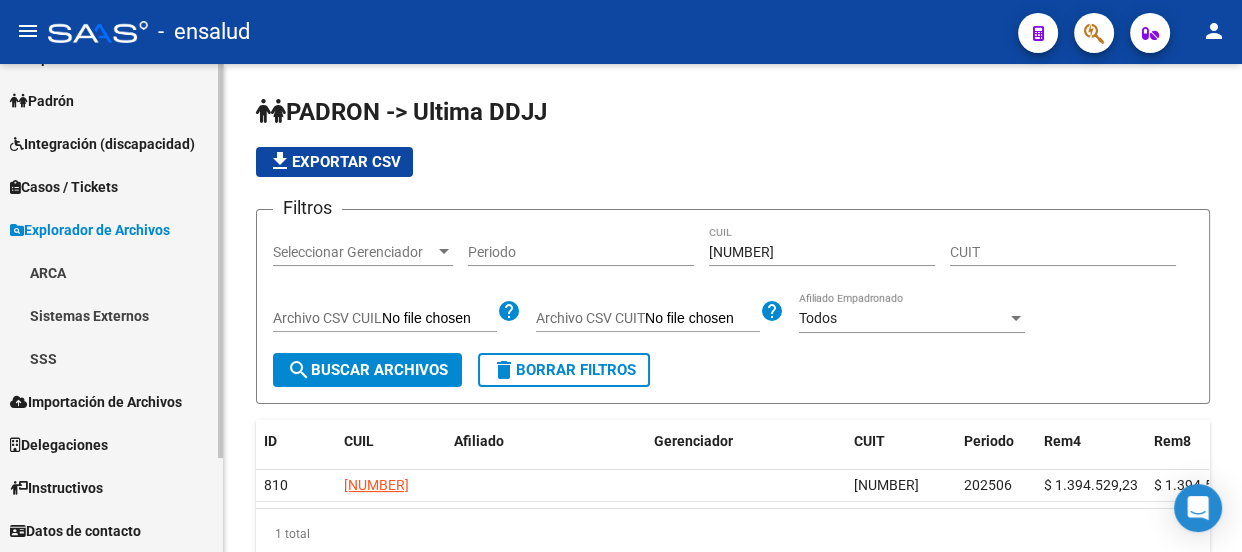 scroll, scrollTop: 79, scrollLeft: 0, axis: vertical 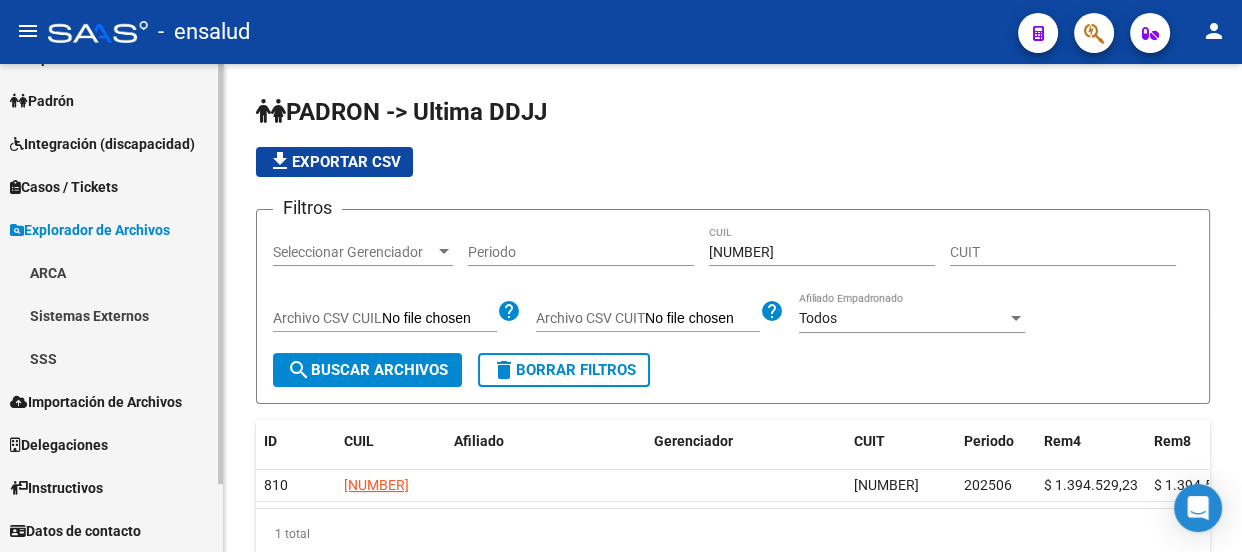 click on "SSS" at bounding box center (111, 358) 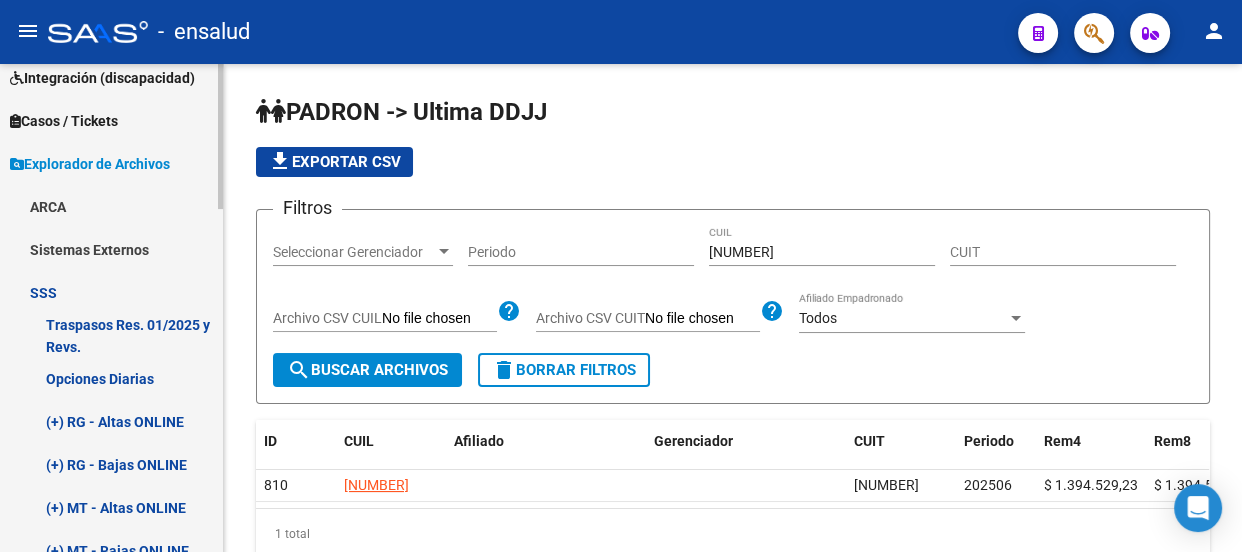 scroll, scrollTop: 170, scrollLeft: 0, axis: vertical 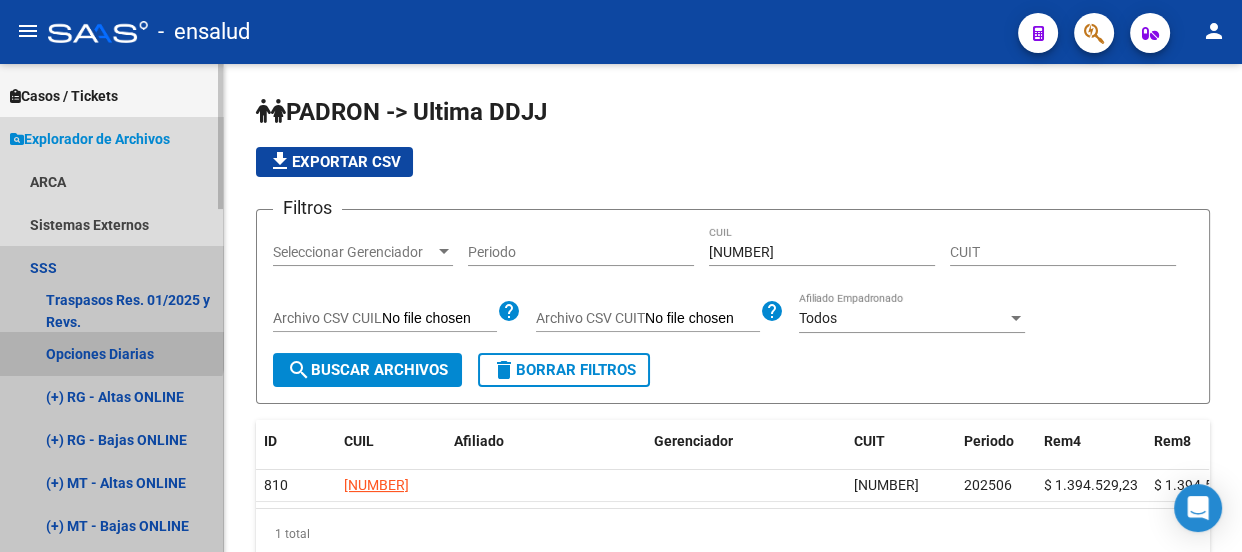click on "Opciones Diarias" at bounding box center (111, 353) 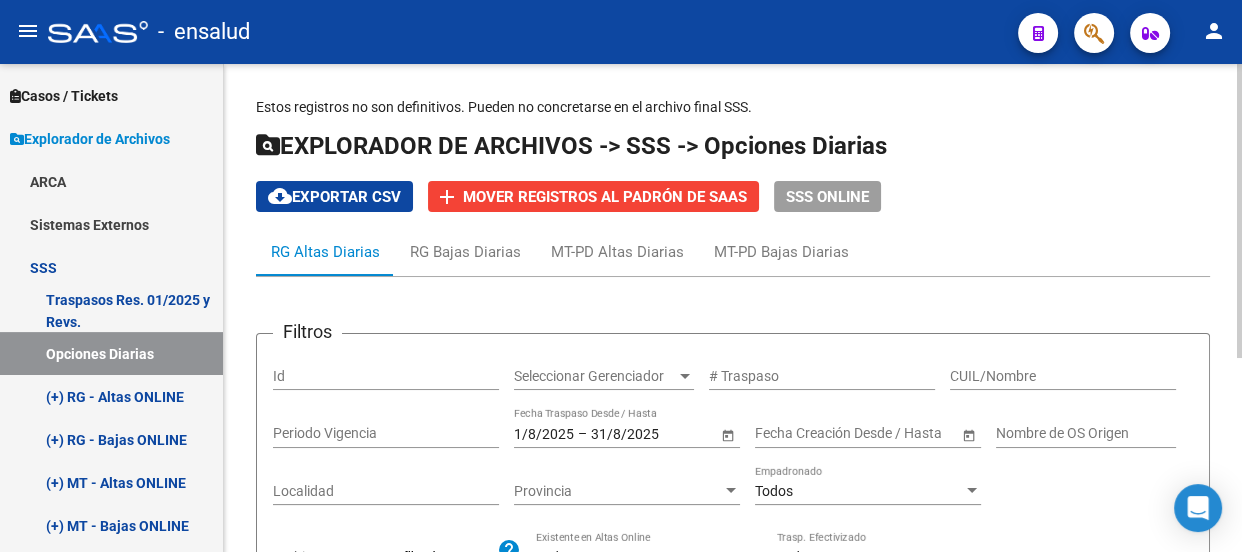 click on "1/8/2025" at bounding box center [544, 433] 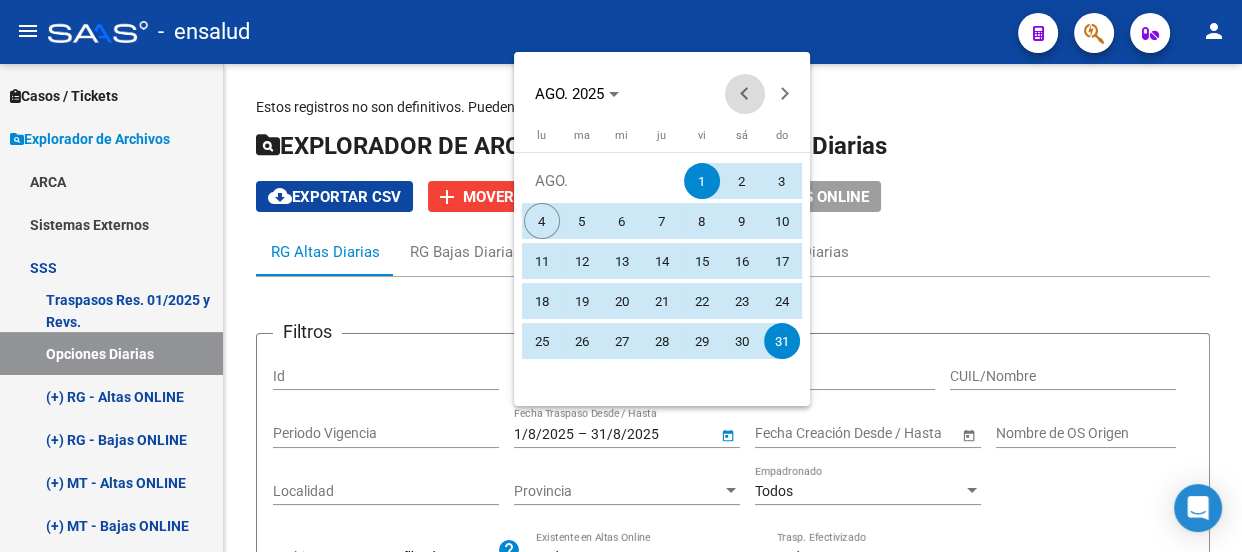 click at bounding box center [745, 94] 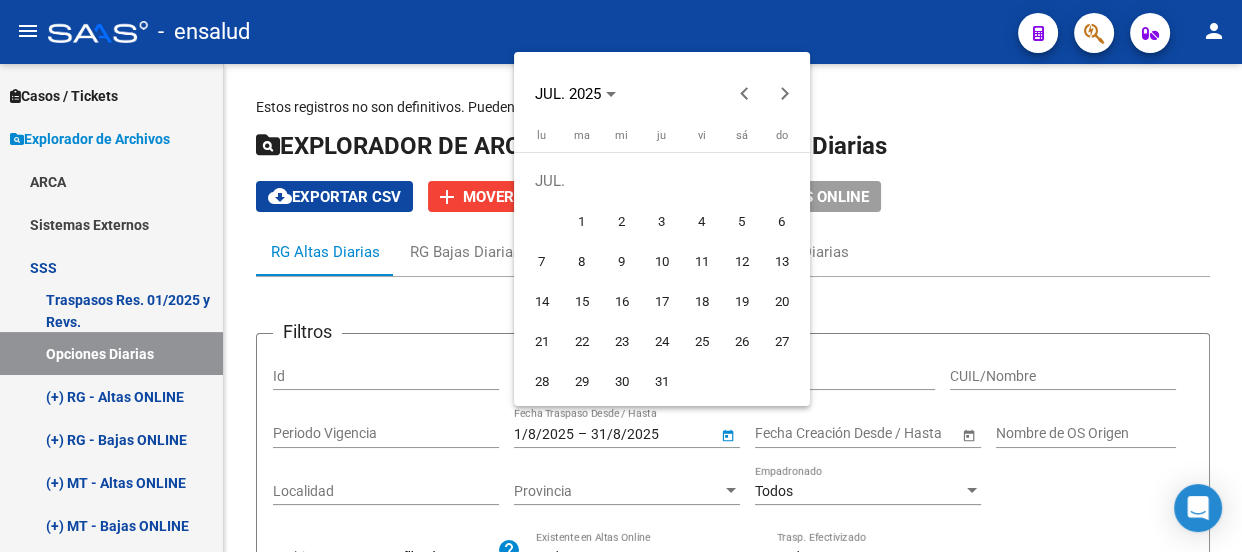 click on "1" at bounding box center (582, 221) 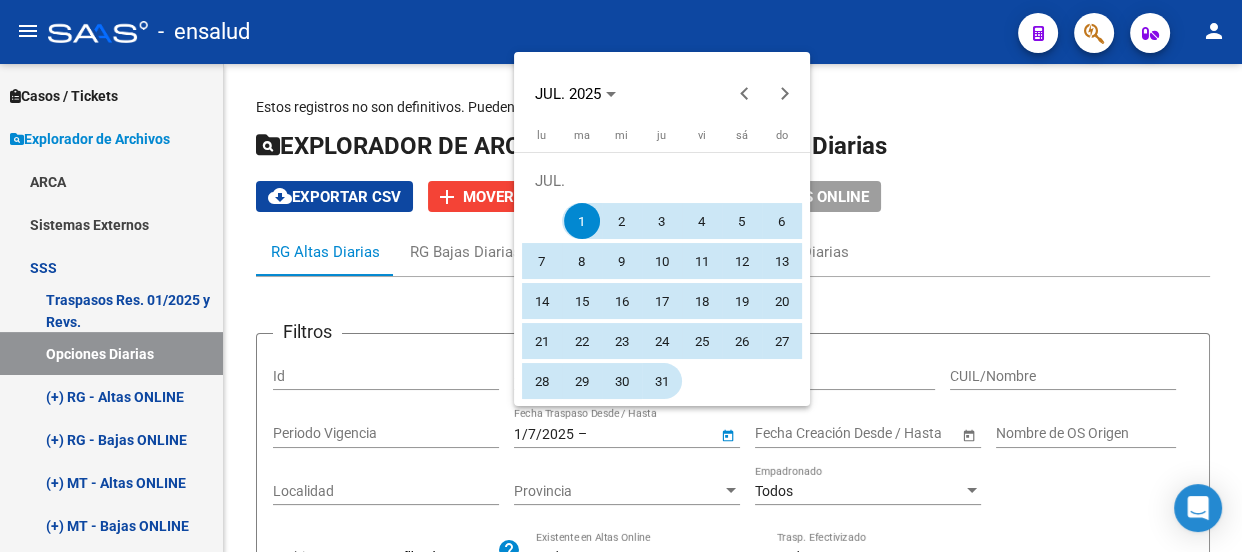 click on "31" at bounding box center [662, 381] 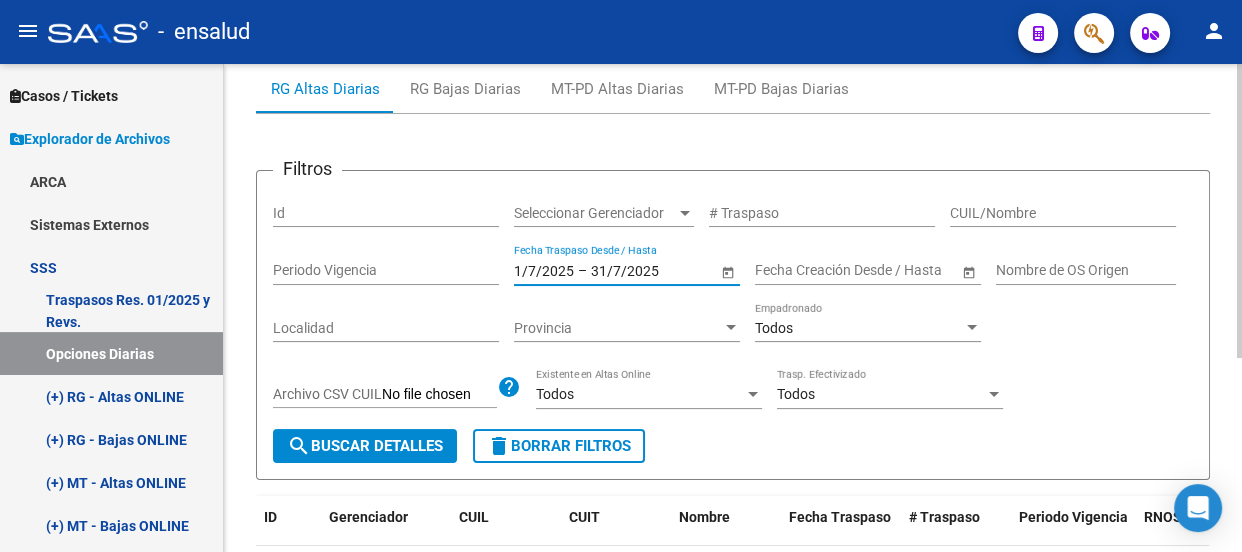 scroll, scrollTop: 138, scrollLeft: 0, axis: vertical 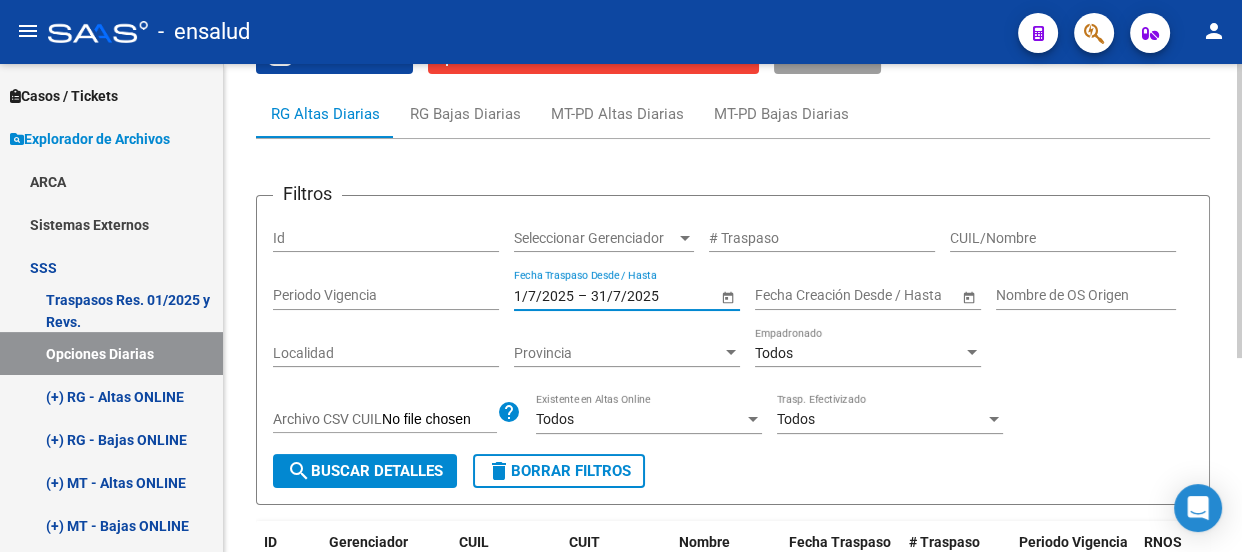 click on "CUIL/Nombre" at bounding box center (1063, 238) 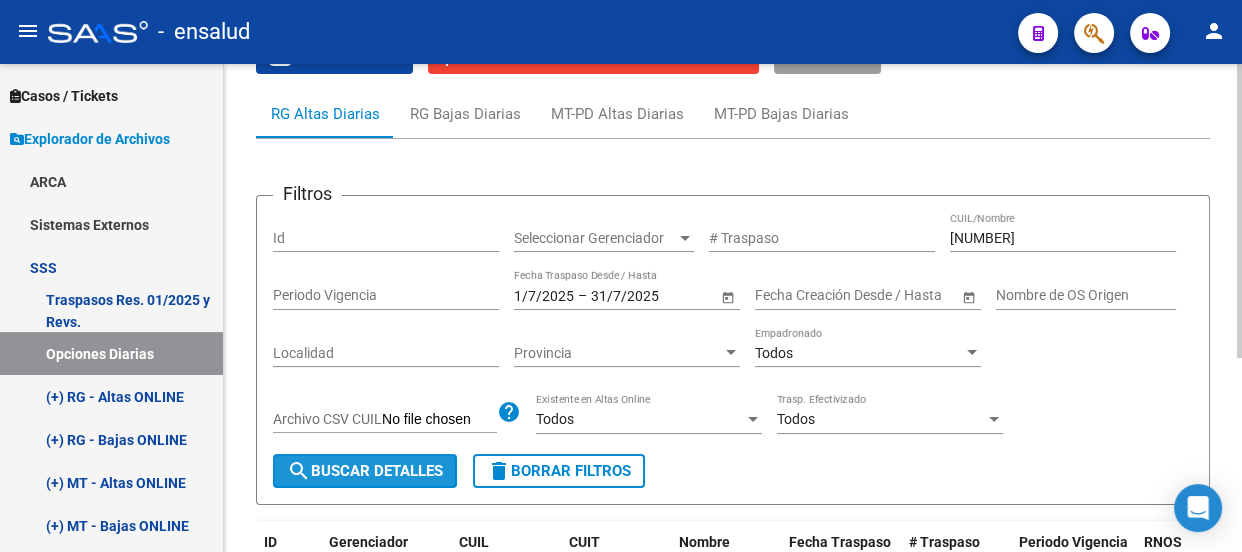click on "search  Buscar Detalles" at bounding box center [365, 471] 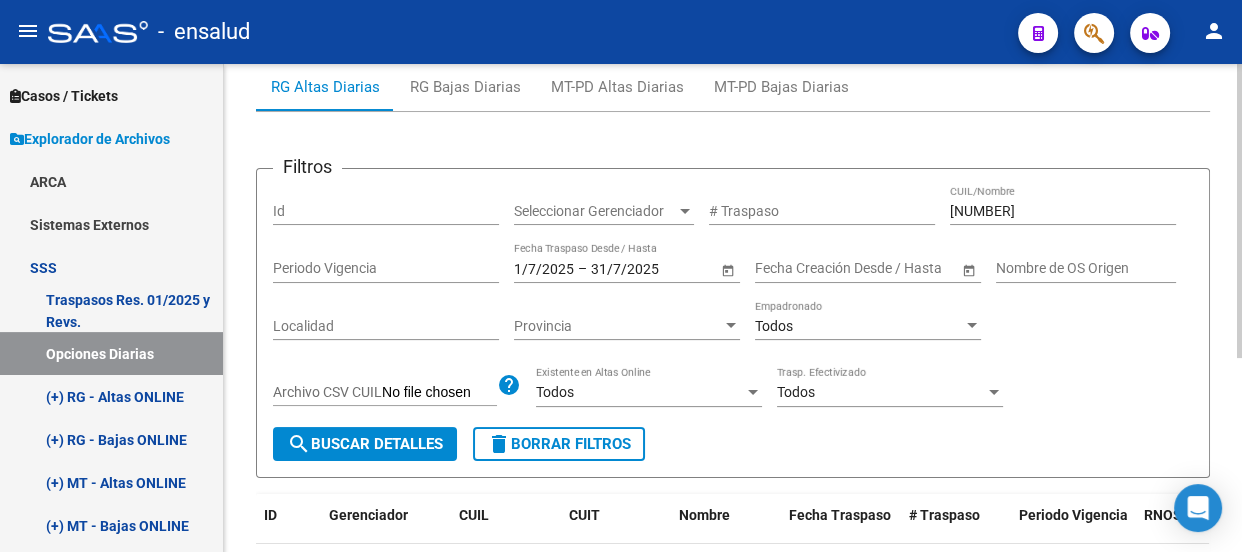 scroll, scrollTop: 138, scrollLeft: 0, axis: vertical 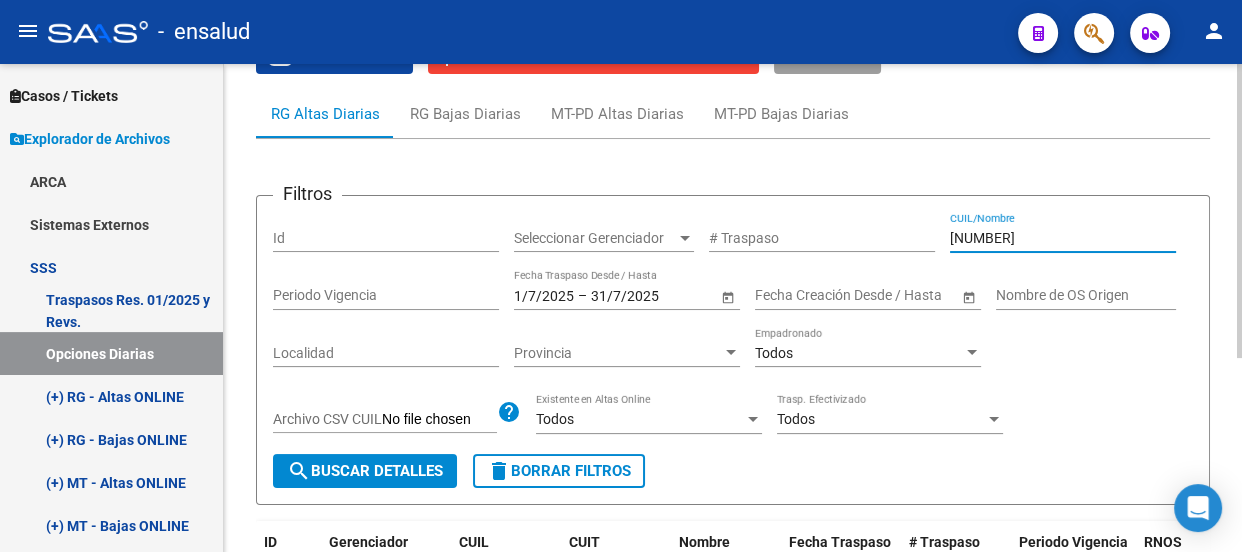drag, startPoint x: 1005, startPoint y: 240, endPoint x: 893, endPoint y: 249, distance: 112.36102 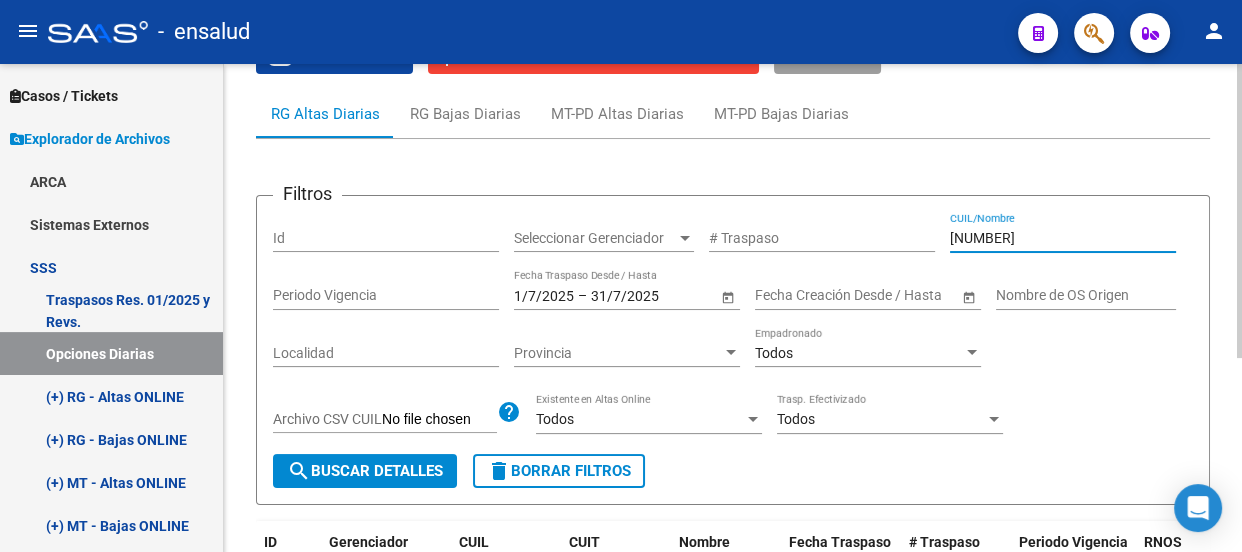 type on "[NUMBER]" 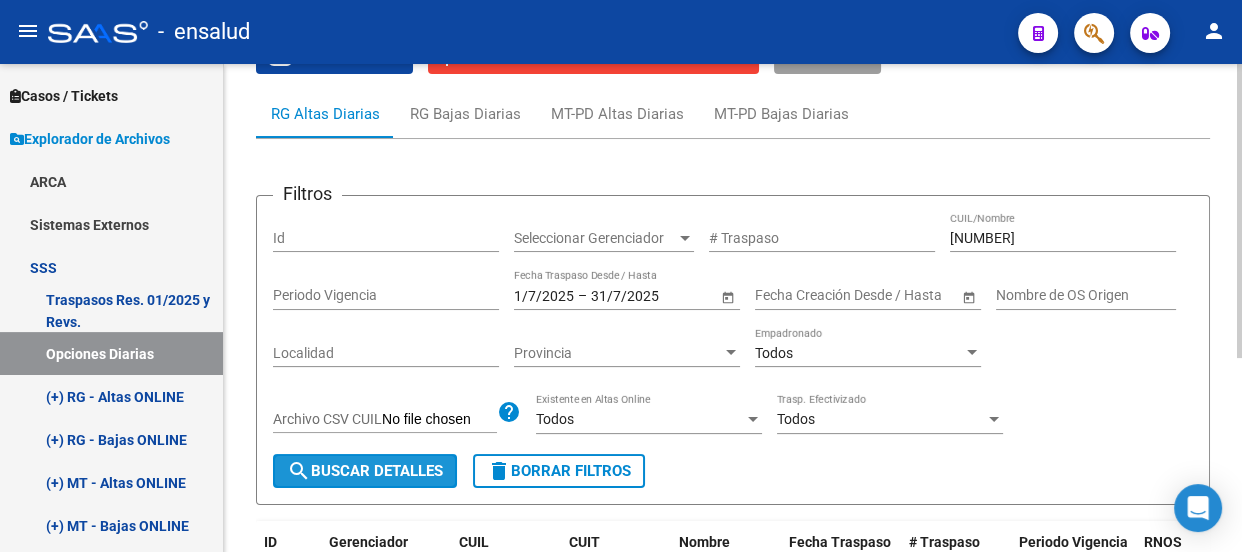 click on "search  Buscar Detalles" at bounding box center [365, 471] 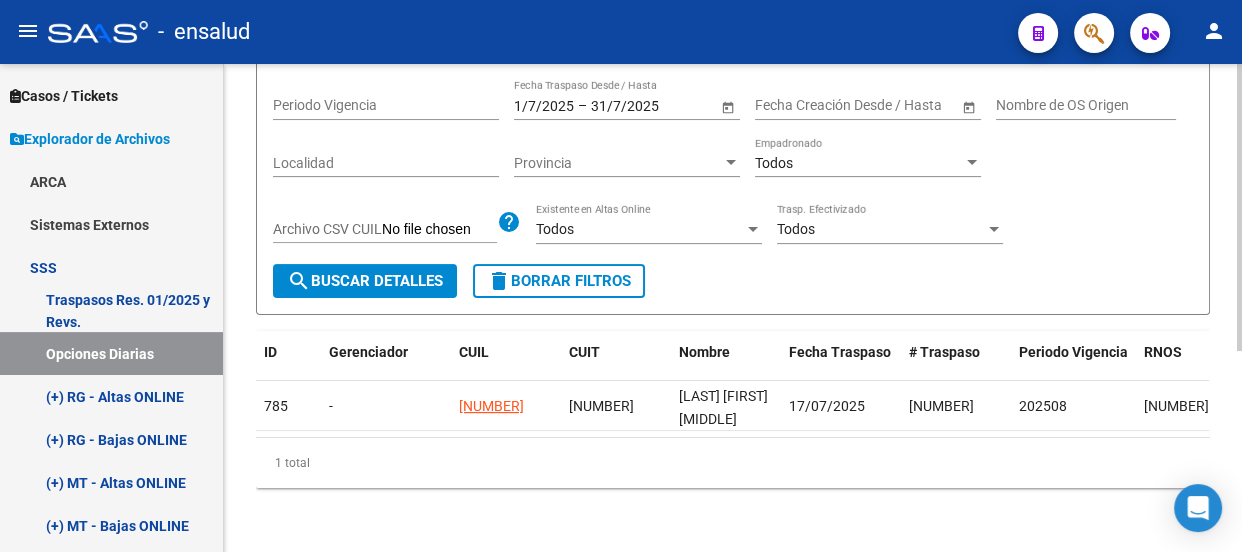 scroll, scrollTop: 340, scrollLeft: 0, axis: vertical 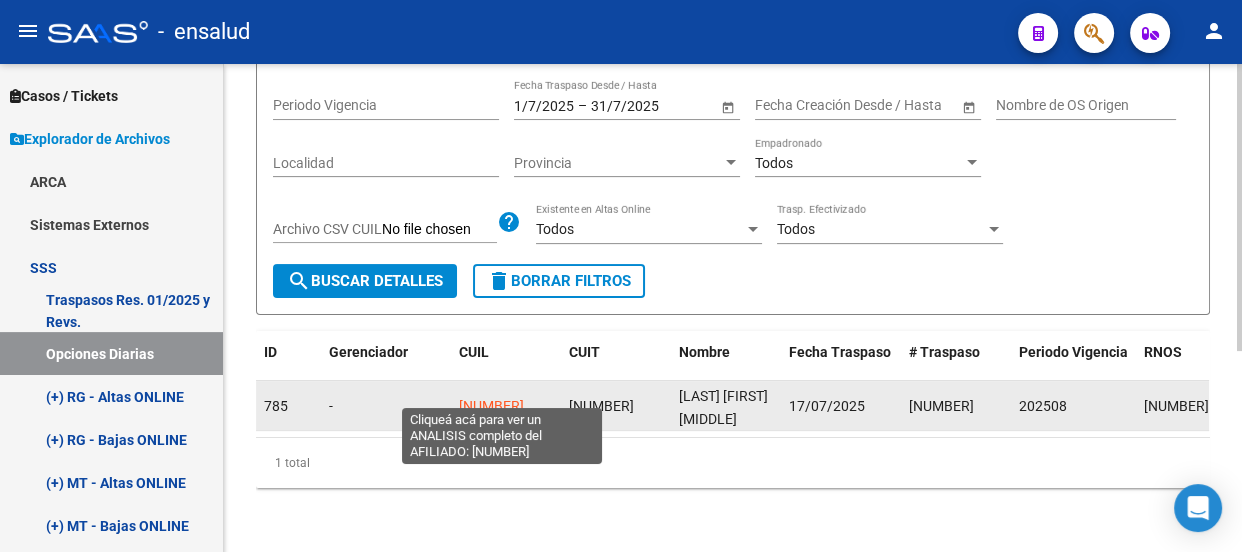 click on "[NUMBER]" 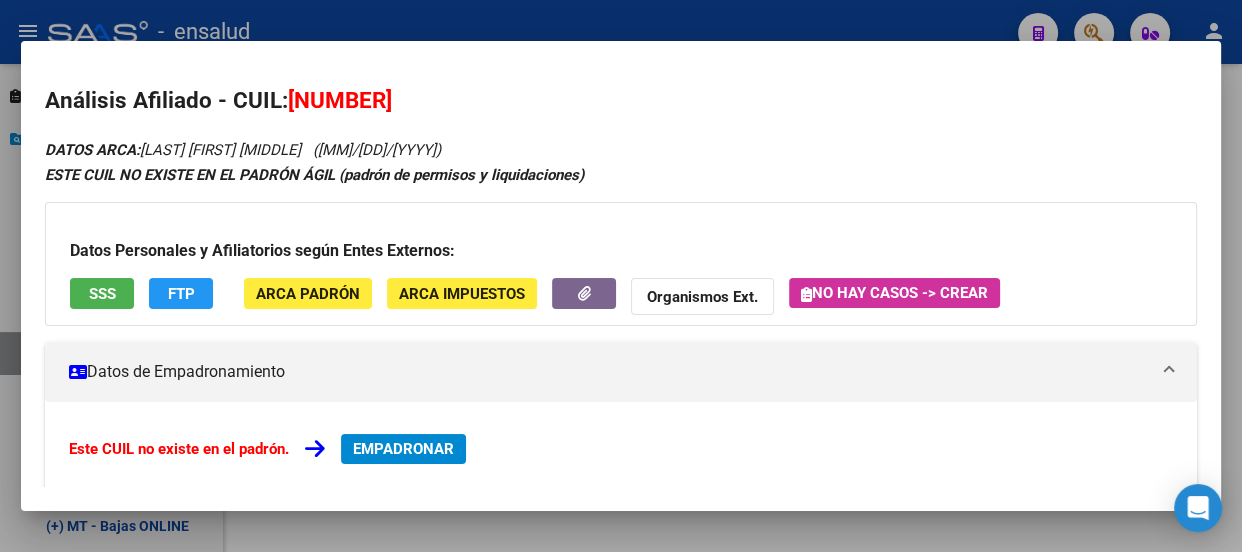 click on "EMPADRONAR" at bounding box center [403, 449] 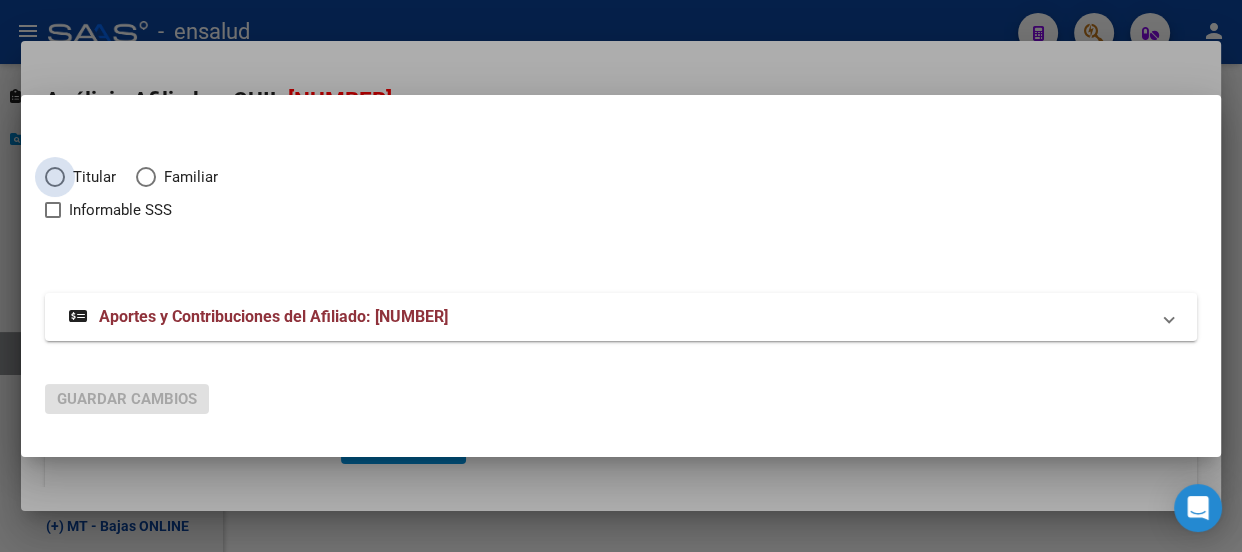 click at bounding box center [55, 177] 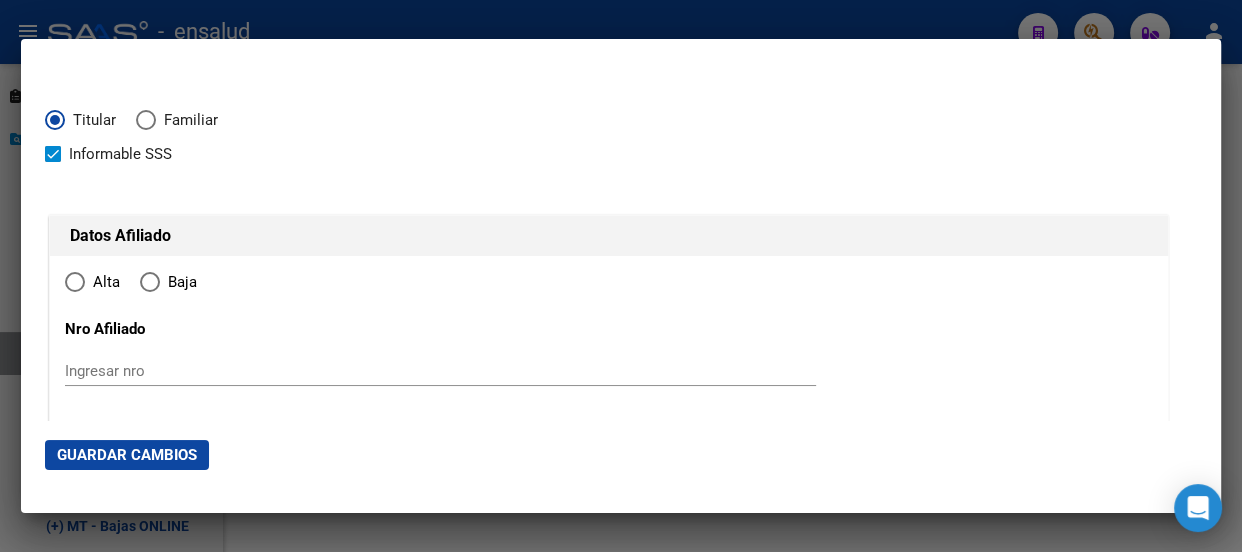 type on "[SSN]" 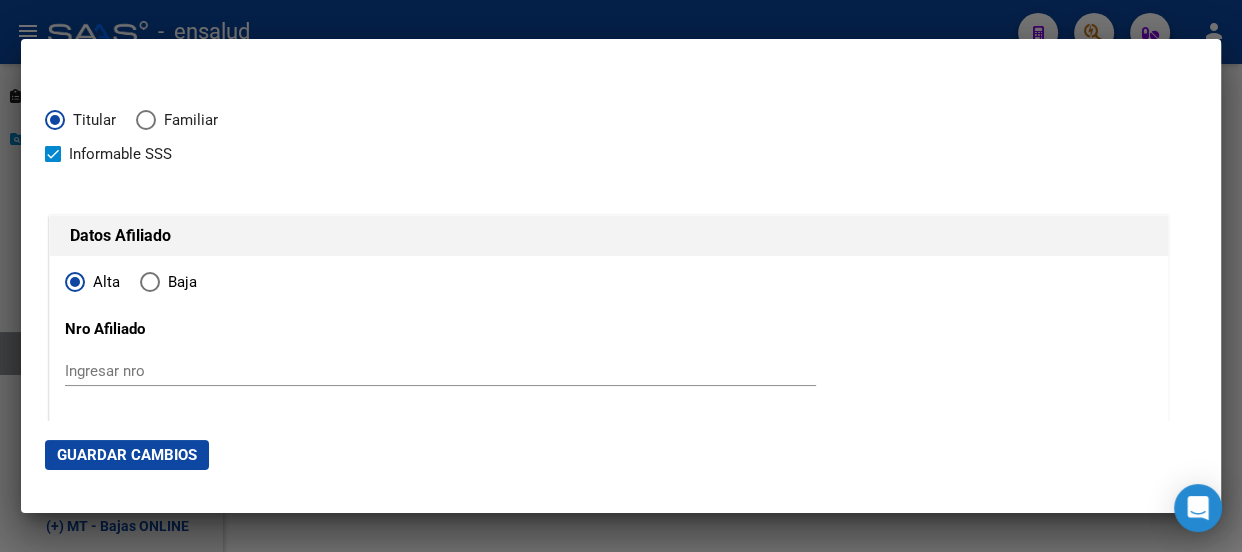 type on "[NUMBER]" 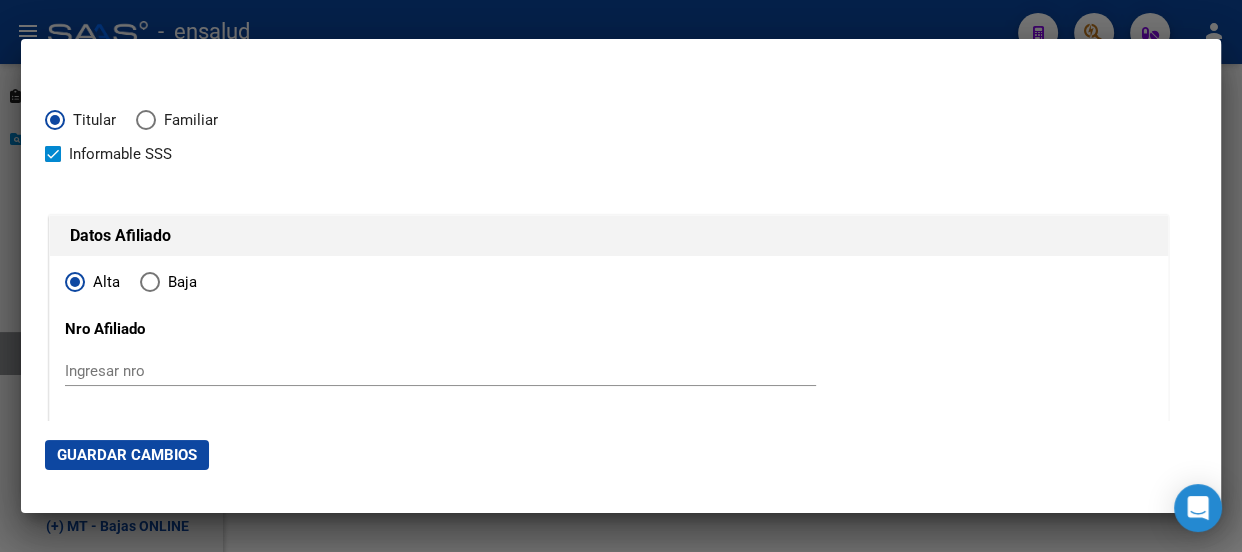 click on "Guardar Cambios" 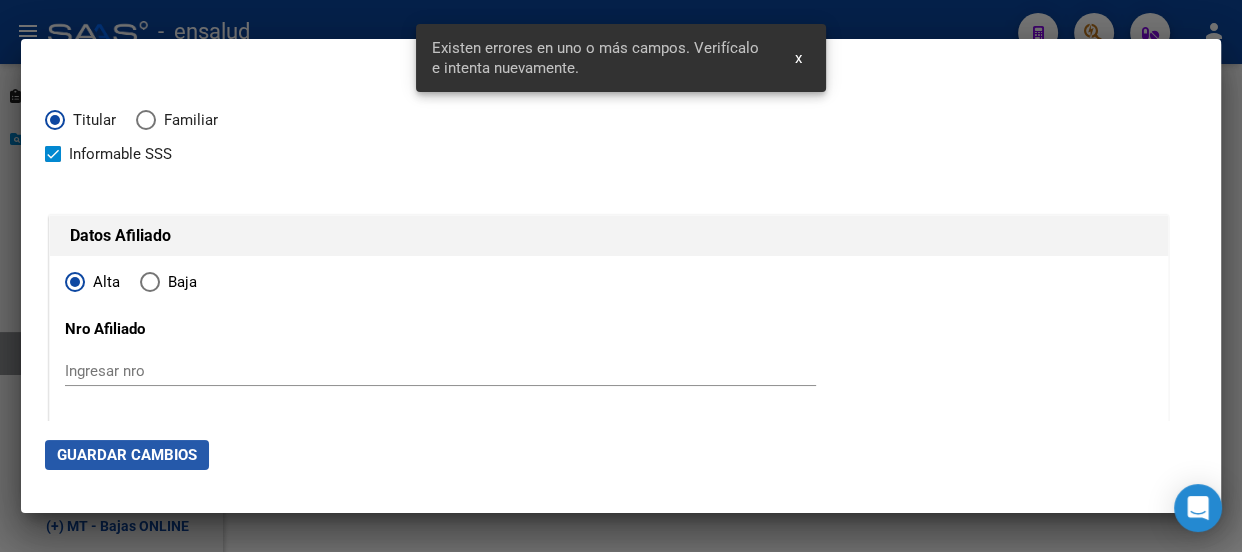 click on "Guardar Cambios" 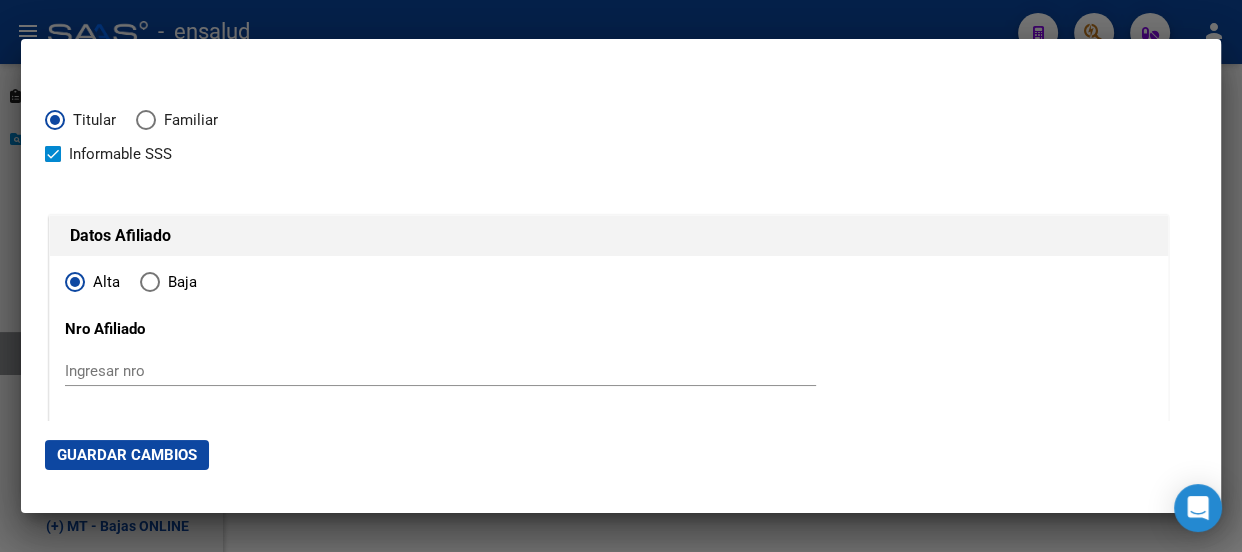 click at bounding box center (621, 276) 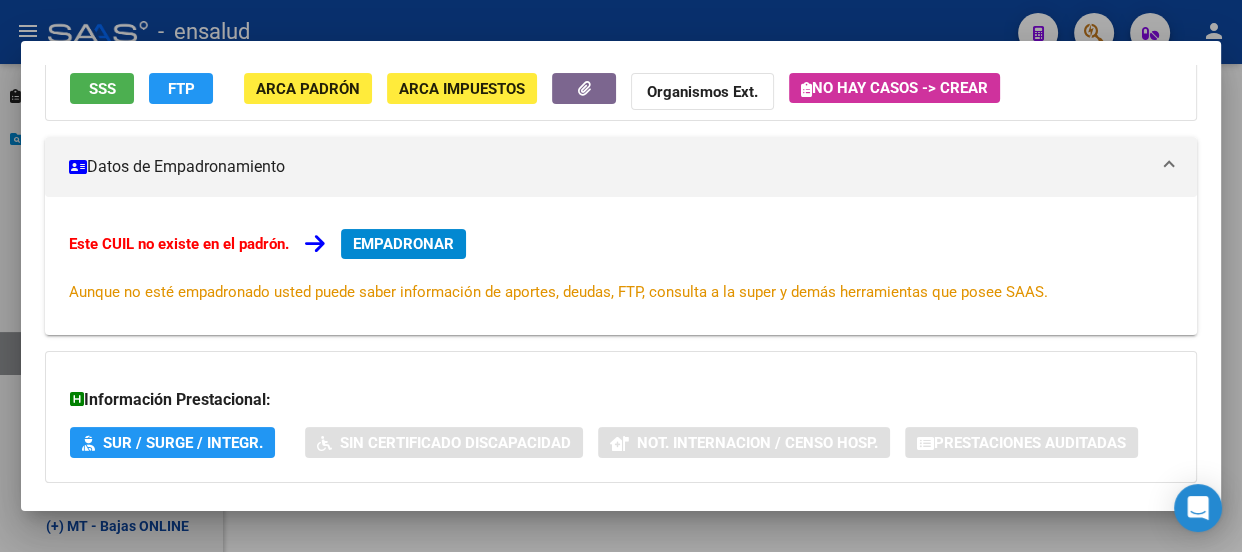scroll, scrollTop: 310, scrollLeft: 0, axis: vertical 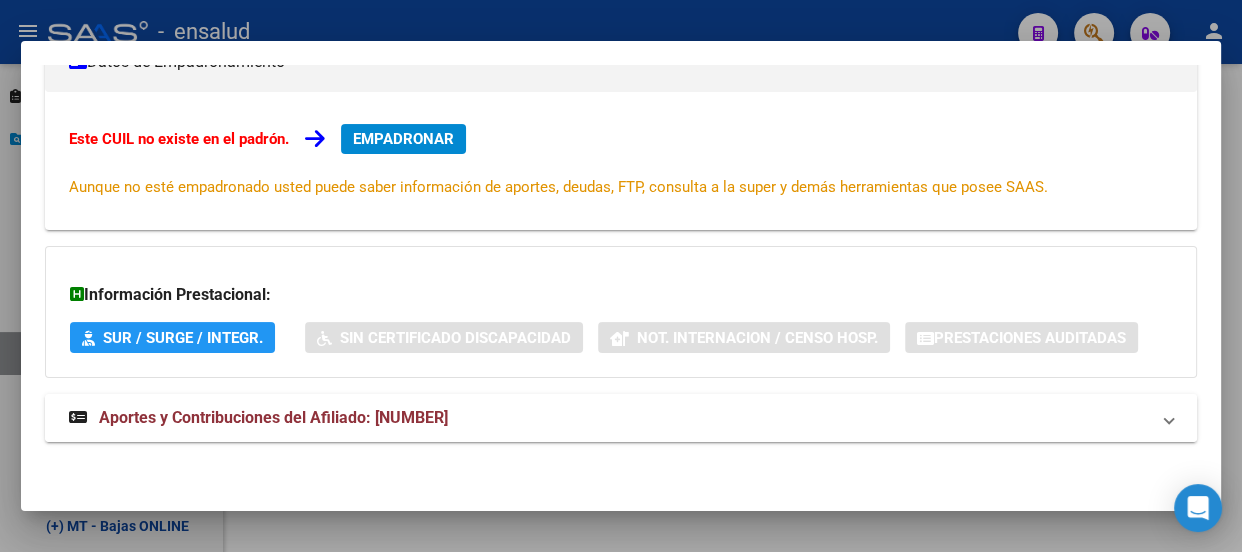 click on "Aportes y Contribuciones del Afiliado: [NUMBER]" at bounding box center (609, 418) 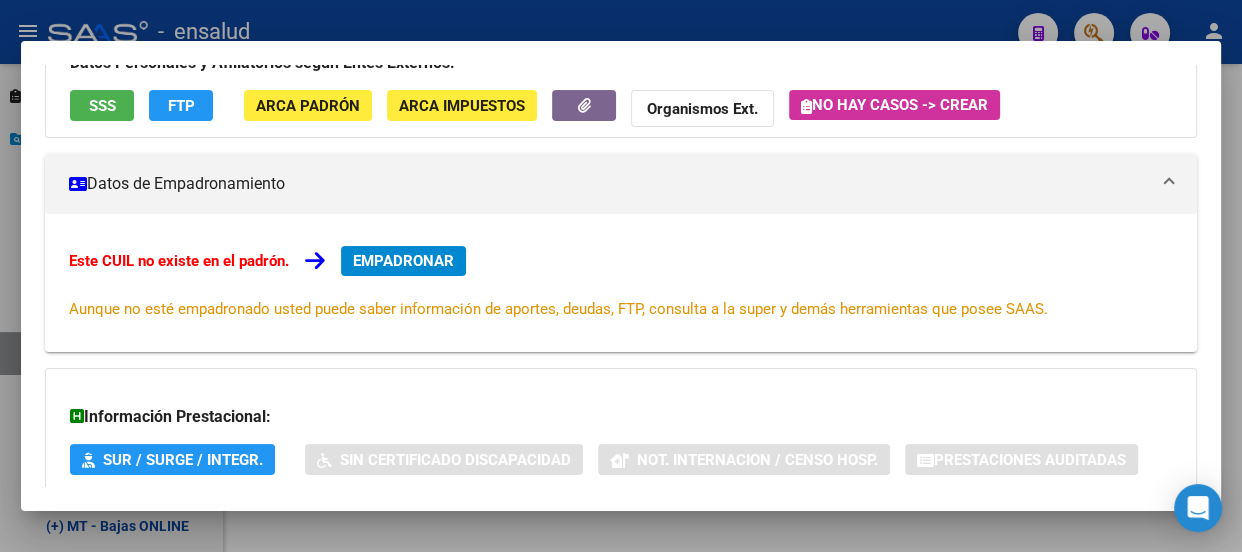 scroll, scrollTop: 0, scrollLeft: 0, axis: both 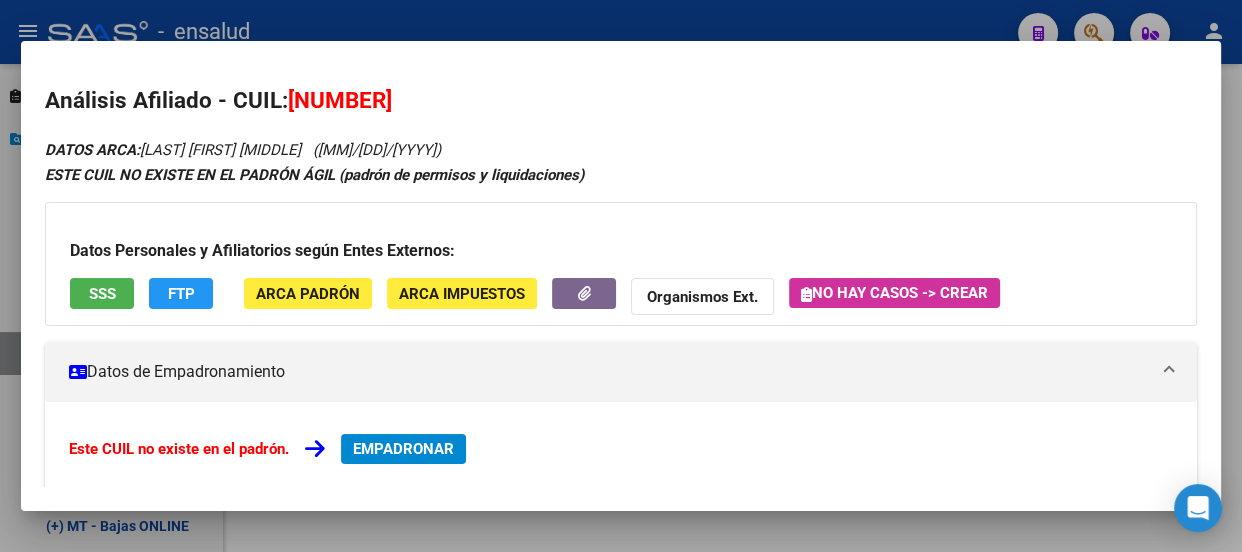 click at bounding box center (621, 276) 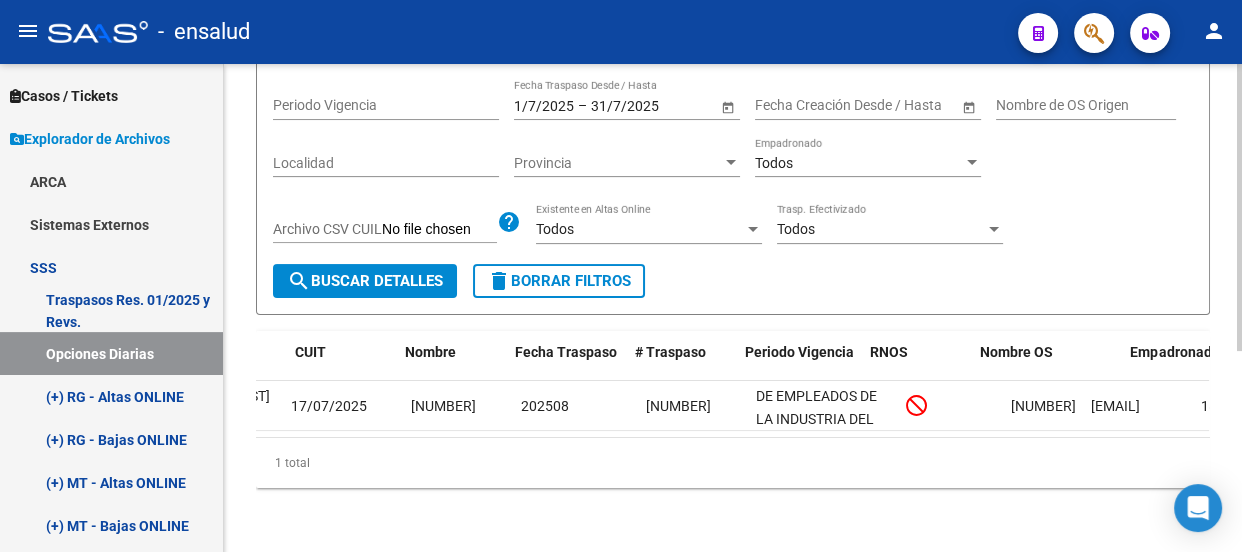 scroll, scrollTop: 0, scrollLeft: 0, axis: both 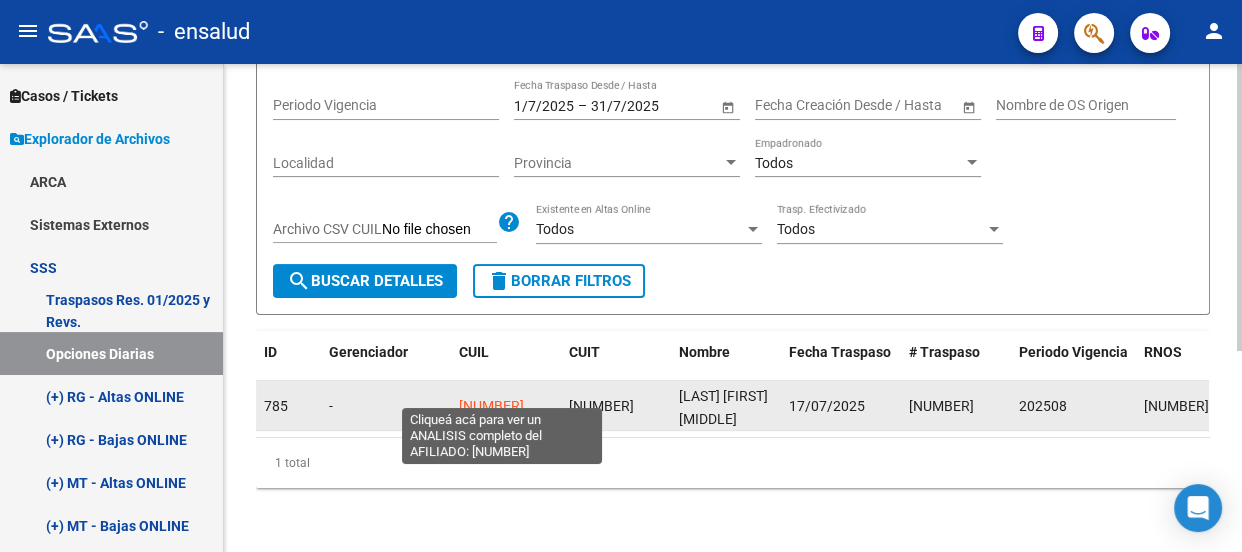 click on "[NUMBER]" 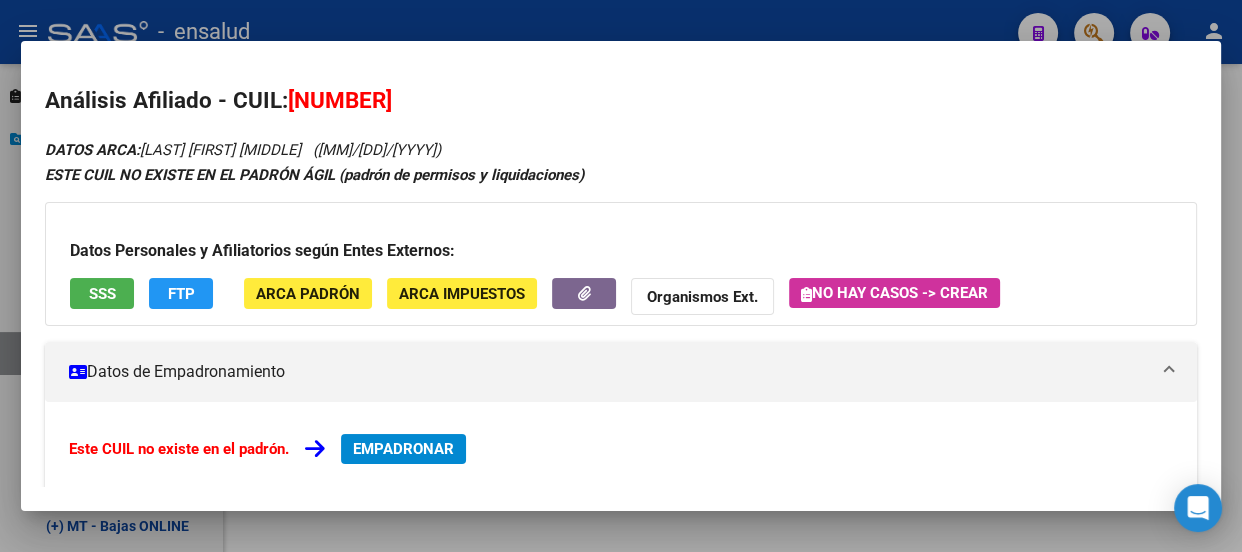 click on "Datos de Empadronamiento" at bounding box center (609, 372) 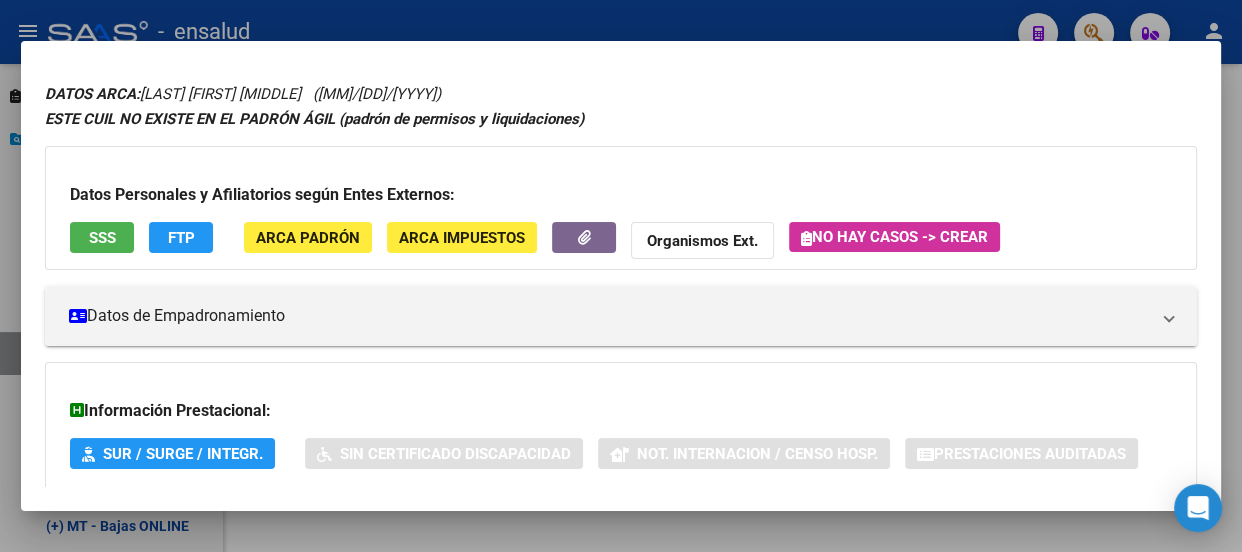 scroll, scrollTop: 0, scrollLeft: 0, axis: both 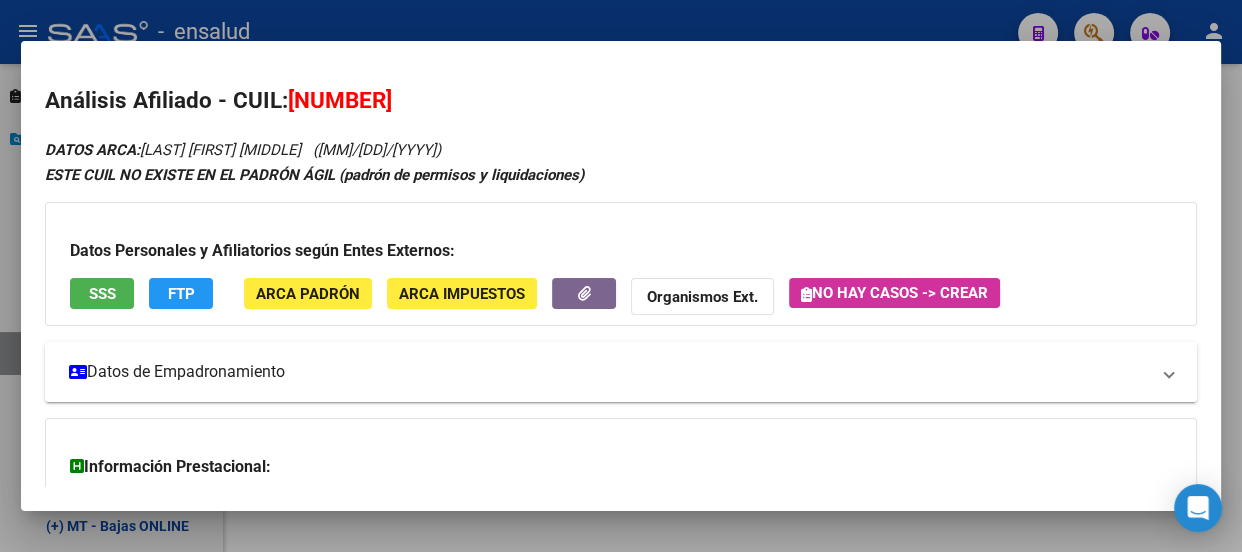 click on "Datos de Empadronamiento" at bounding box center [609, 372] 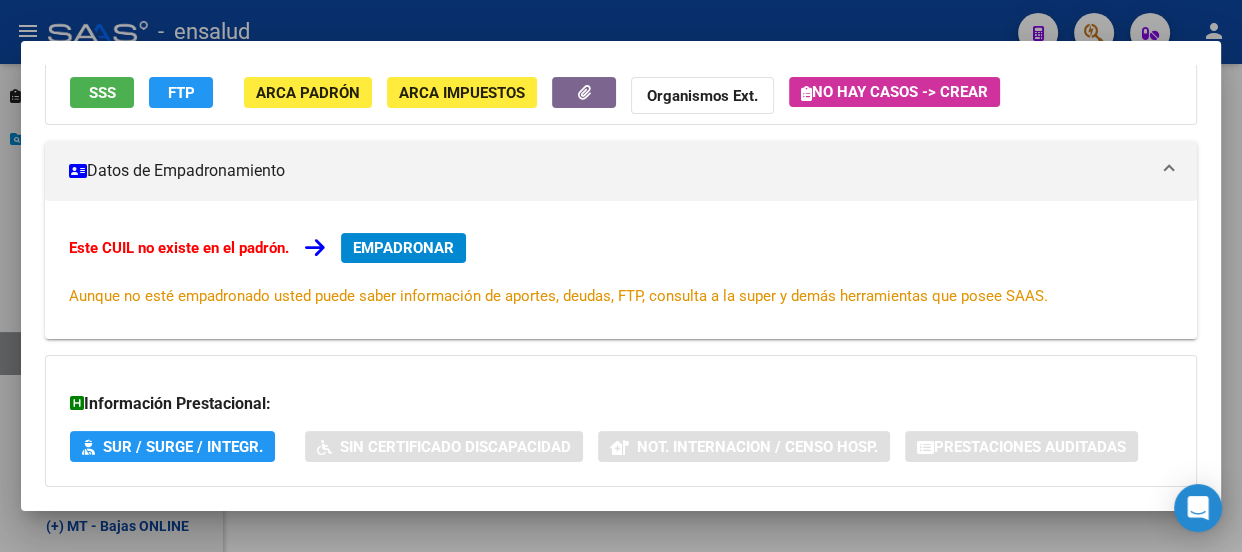 scroll, scrollTop: 272, scrollLeft: 0, axis: vertical 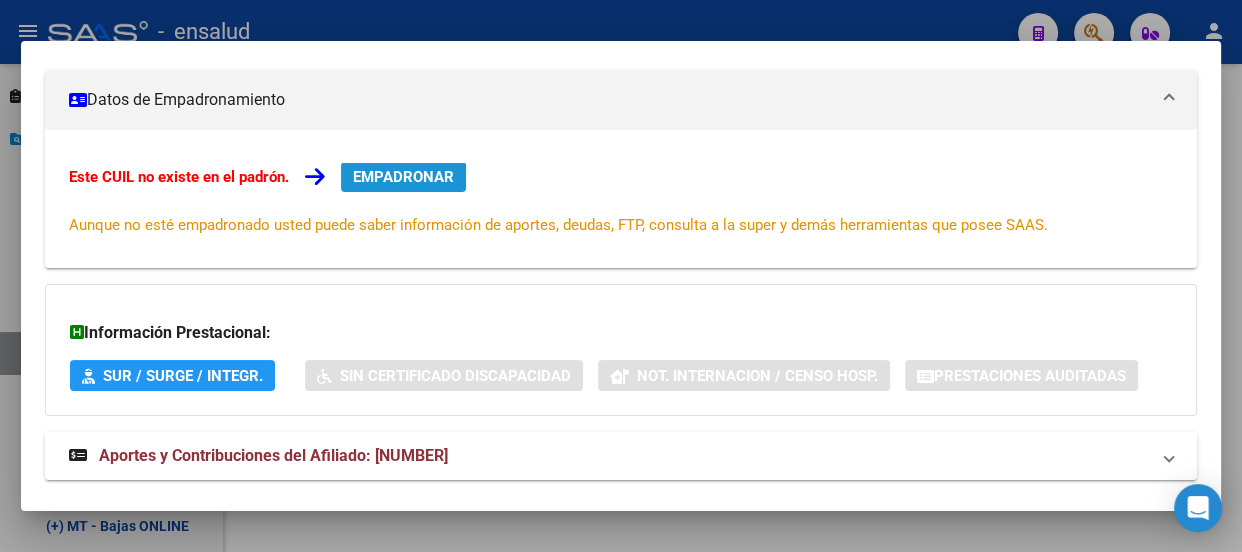 click on "EMPADRONAR" at bounding box center (403, 177) 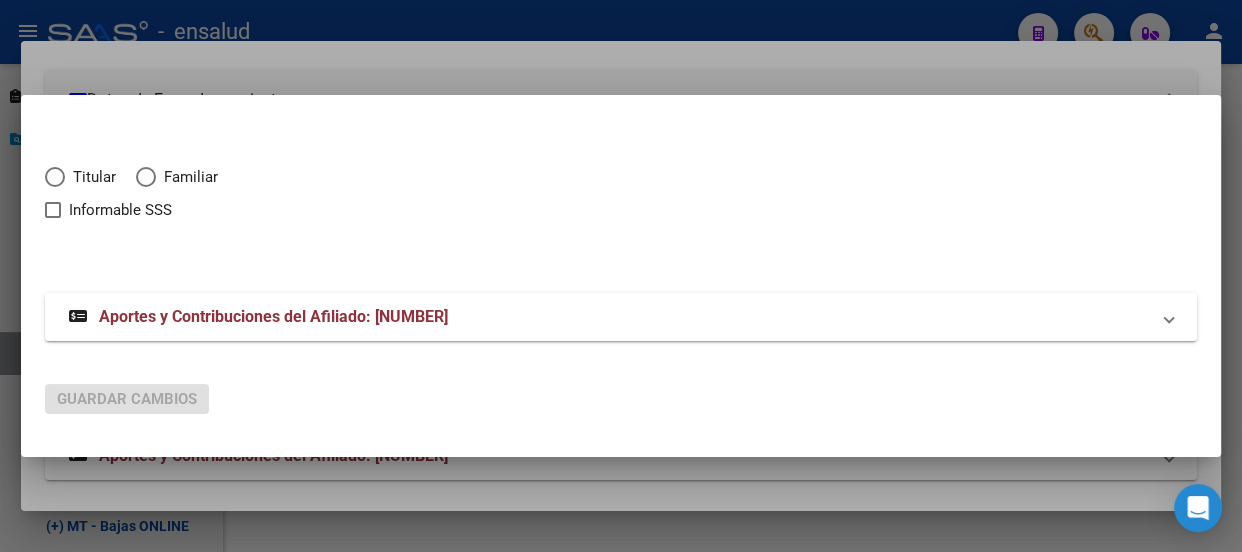 click at bounding box center (55, 177) 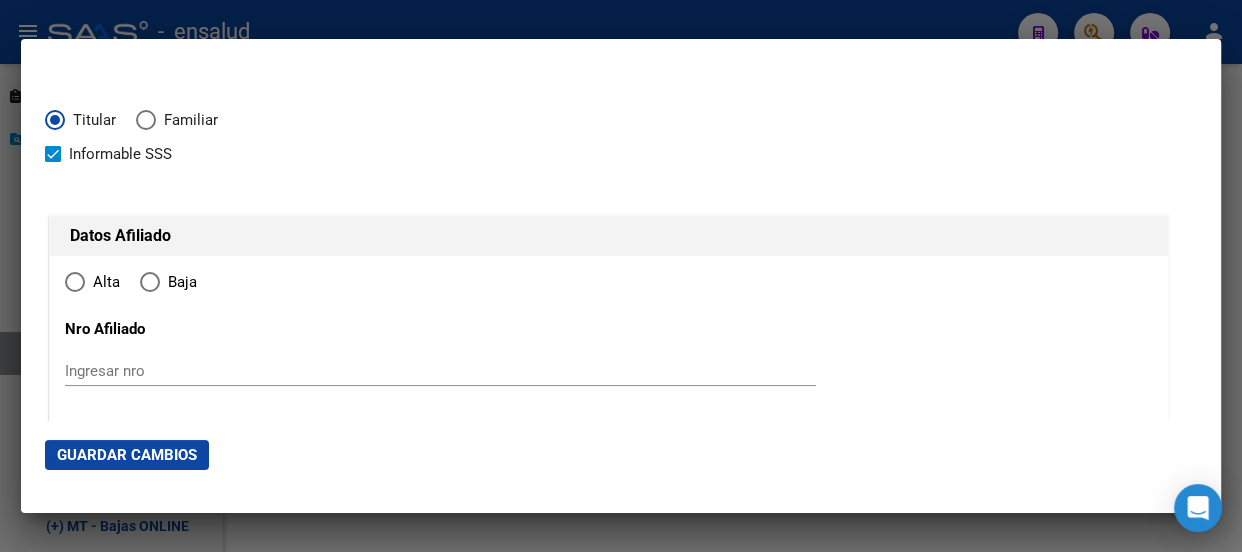 checkbox on "true" 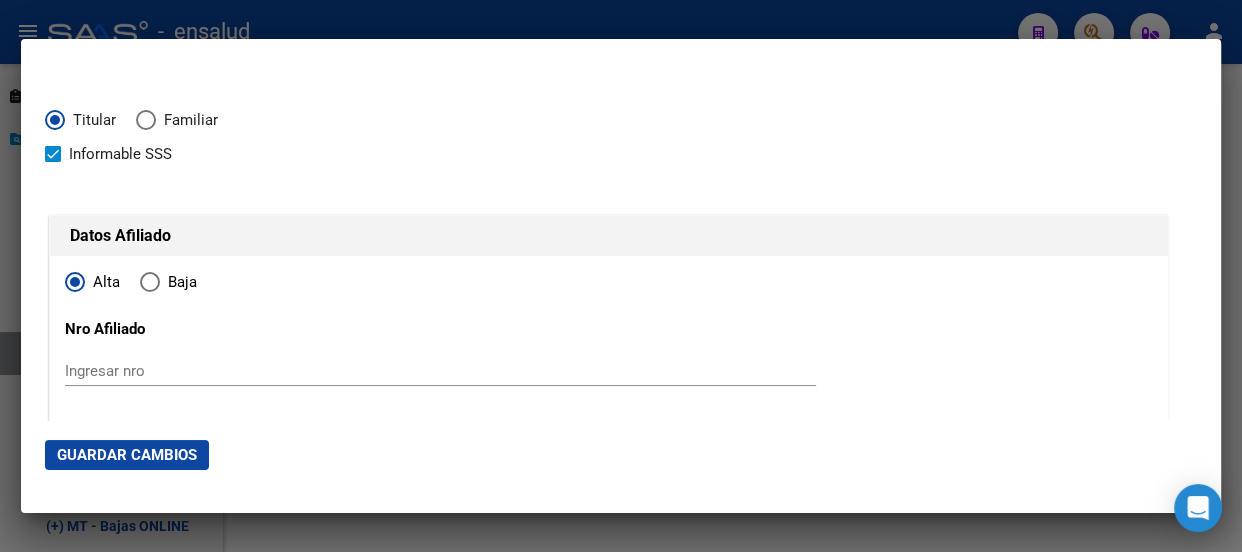 click on "Guardar Cambios" 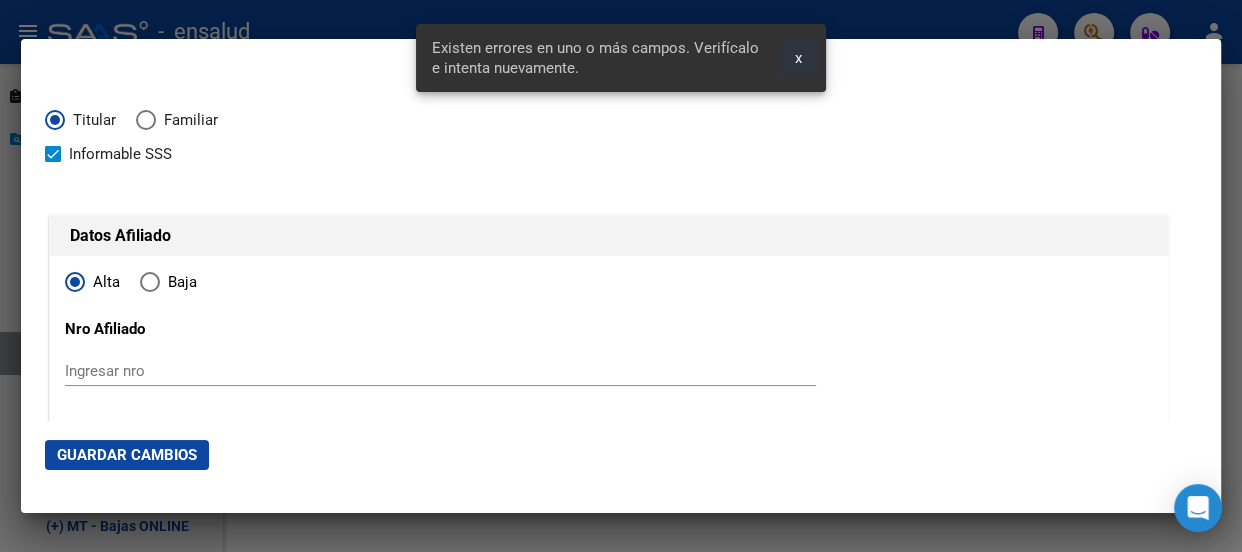 click on "x" at bounding box center (798, 58) 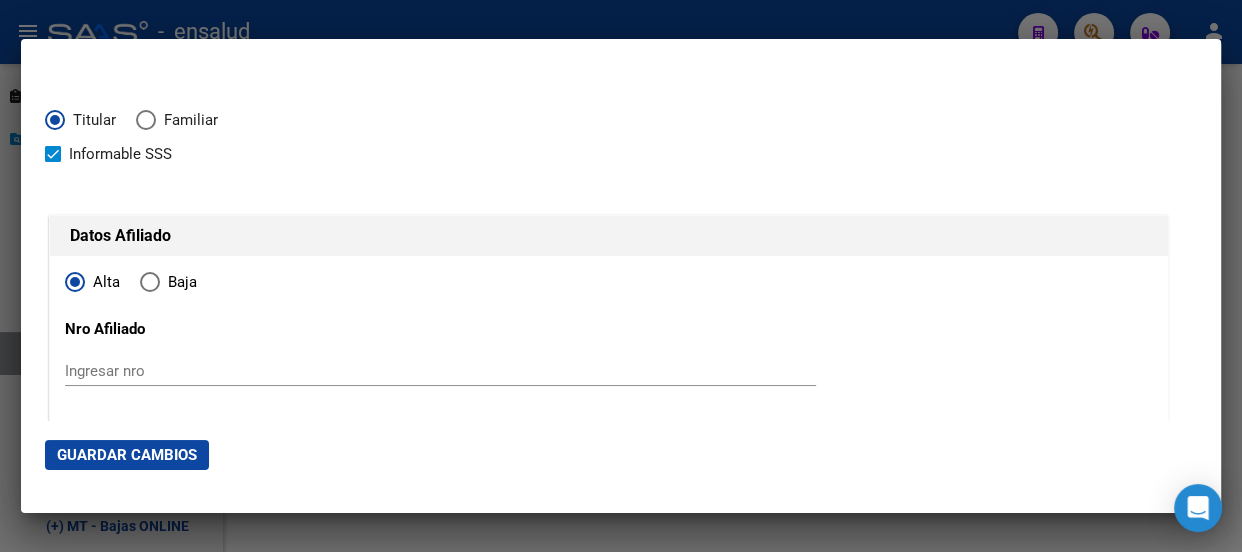 click at bounding box center (621, 276) 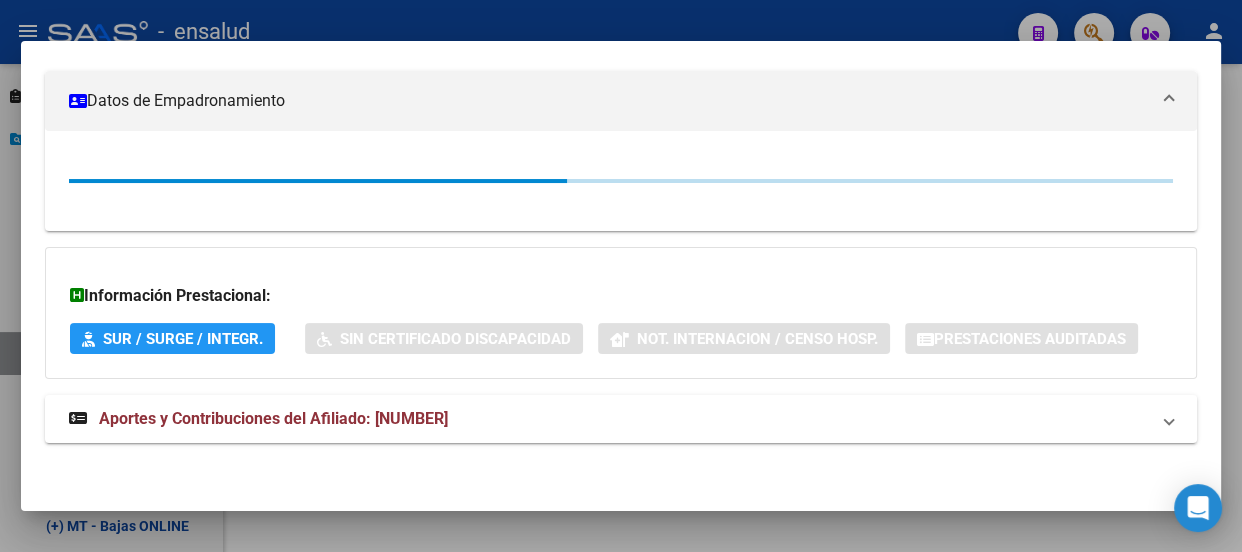 scroll, scrollTop: 272, scrollLeft: 0, axis: vertical 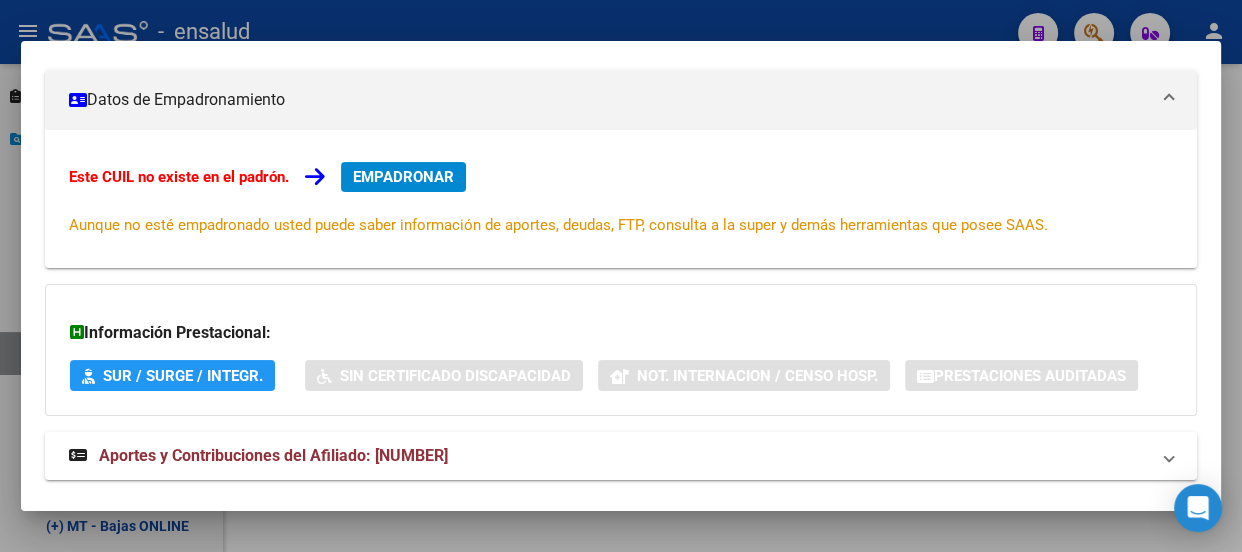click at bounding box center [621, 276] 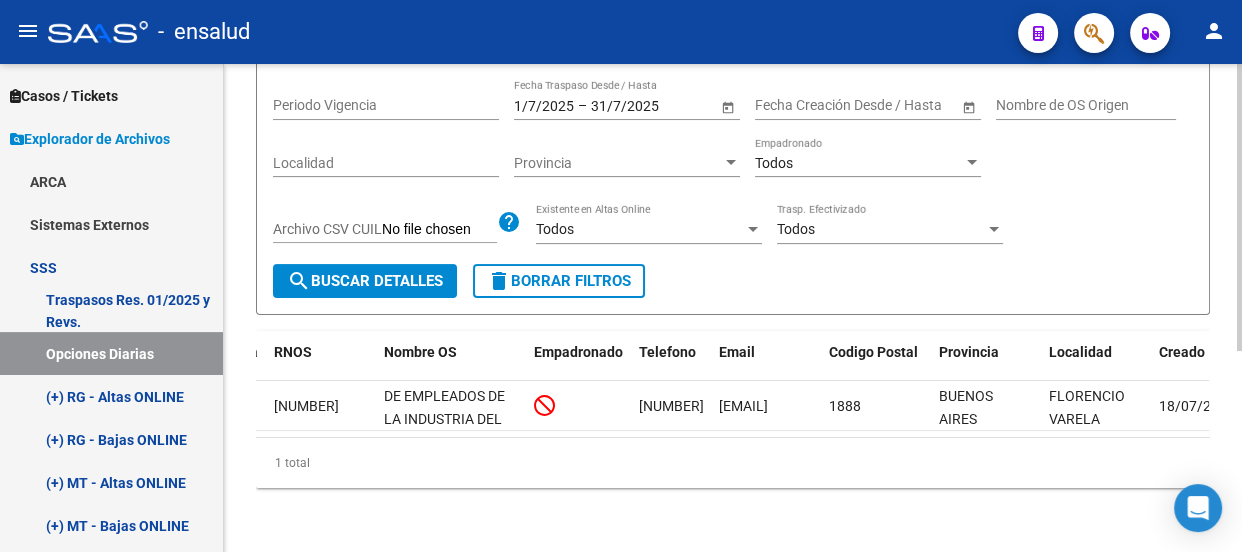 scroll, scrollTop: 0, scrollLeft: 942, axis: horizontal 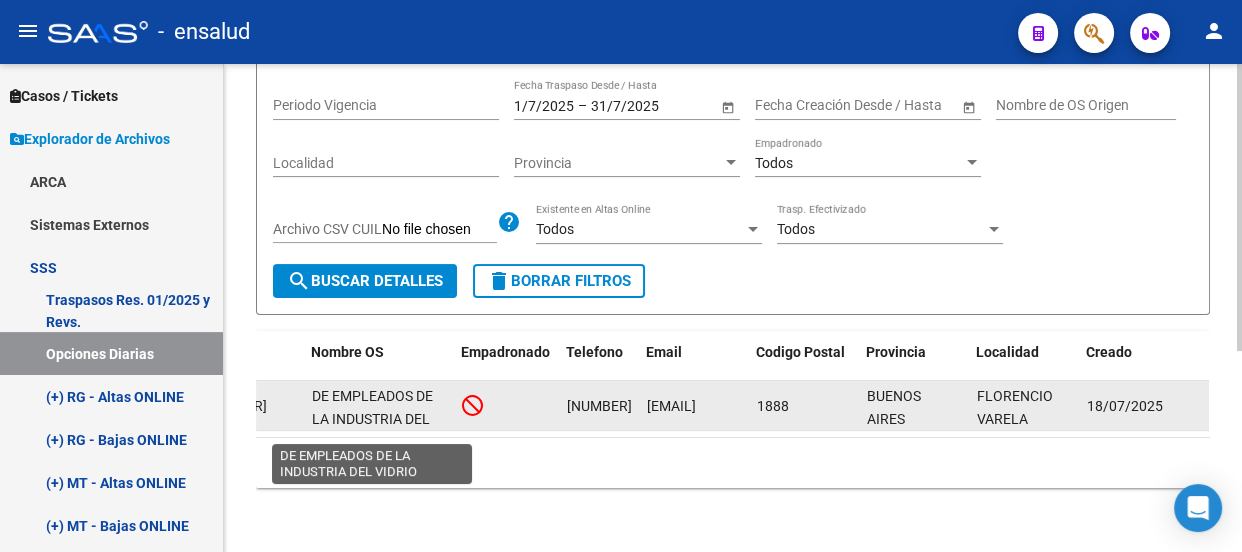 click on "DE  EMPLEADOS DE LA INDUSTRIA DEL VIDRIO" 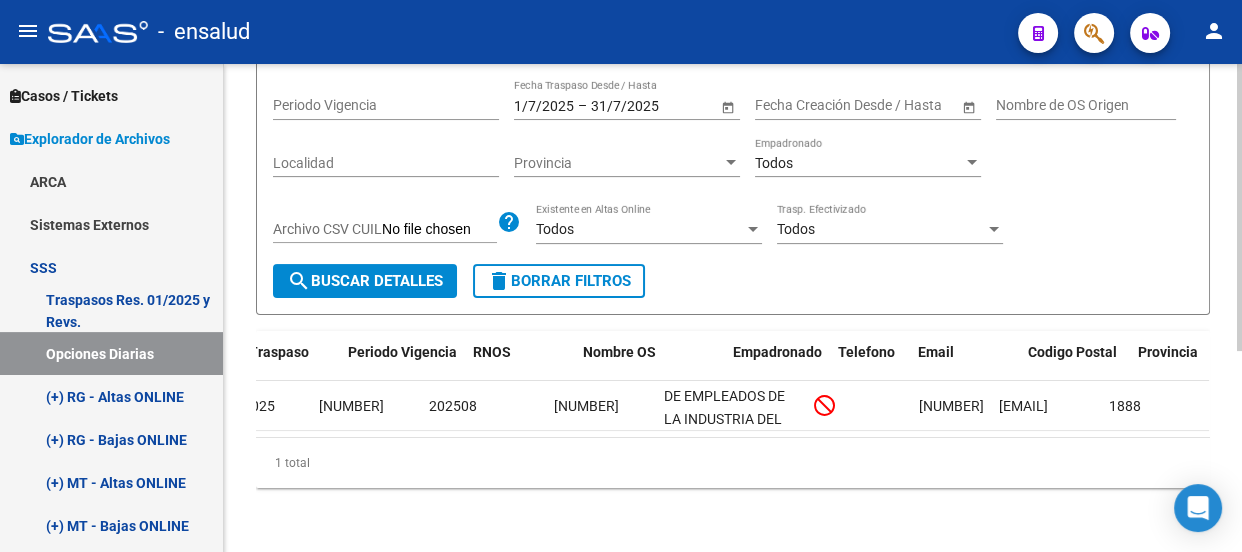 scroll, scrollTop: 0, scrollLeft: 0, axis: both 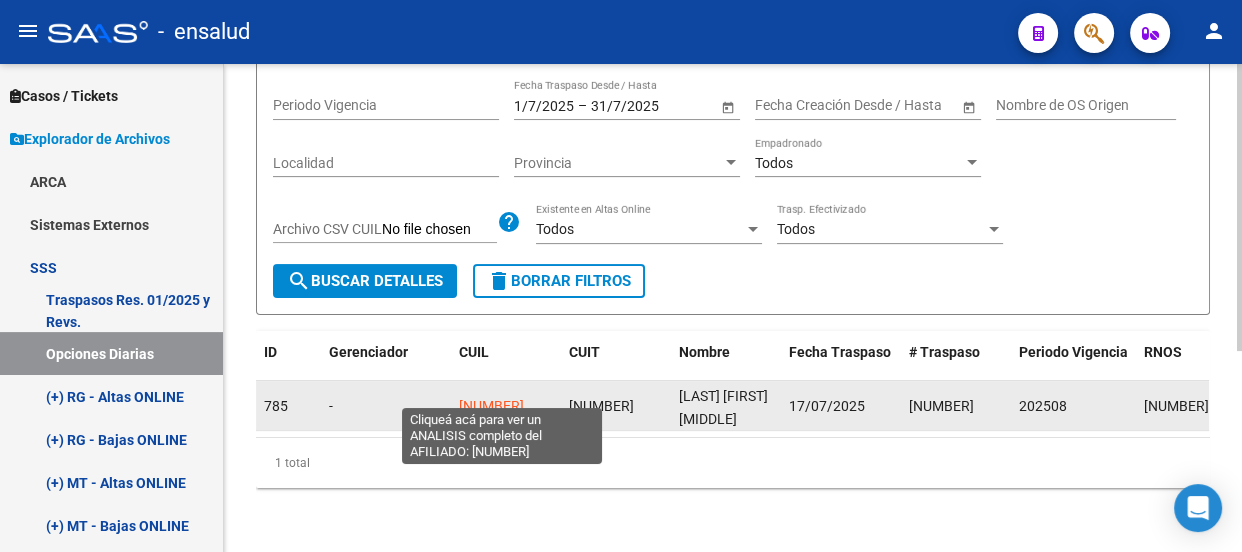click on "[NUMBER]" 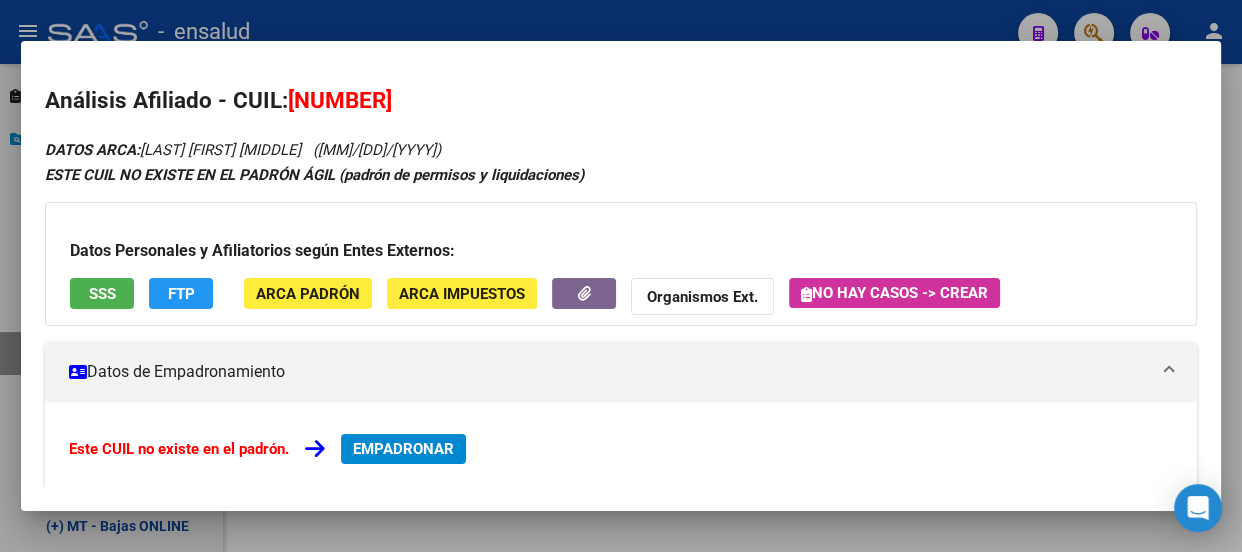 click at bounding box center [621, 276] 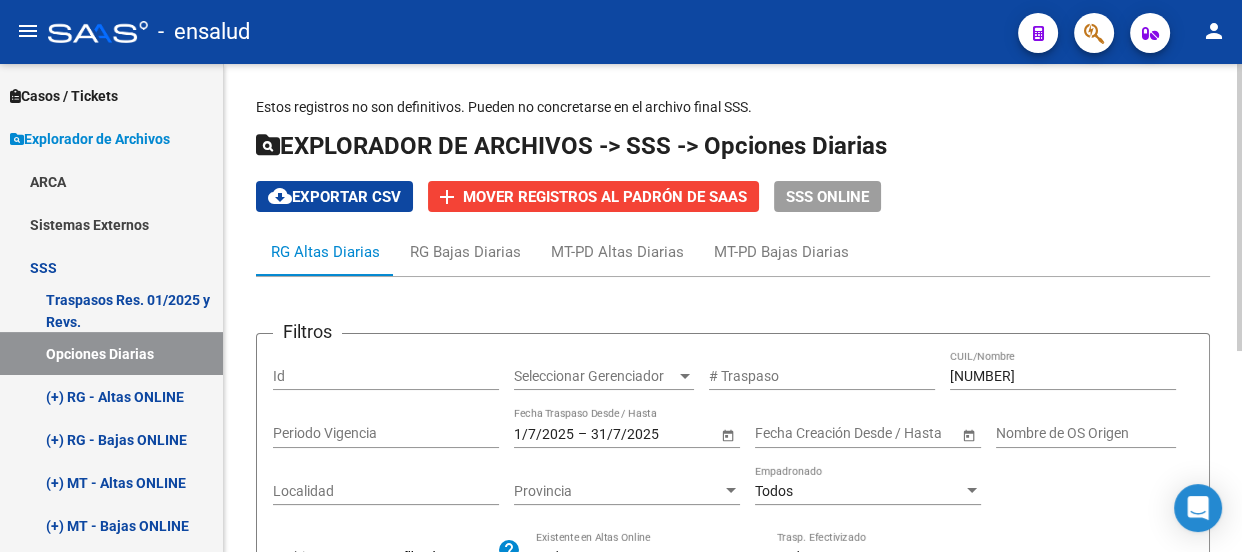 scroll, scrollTop: 0, scrollLeft: 0, axis: both 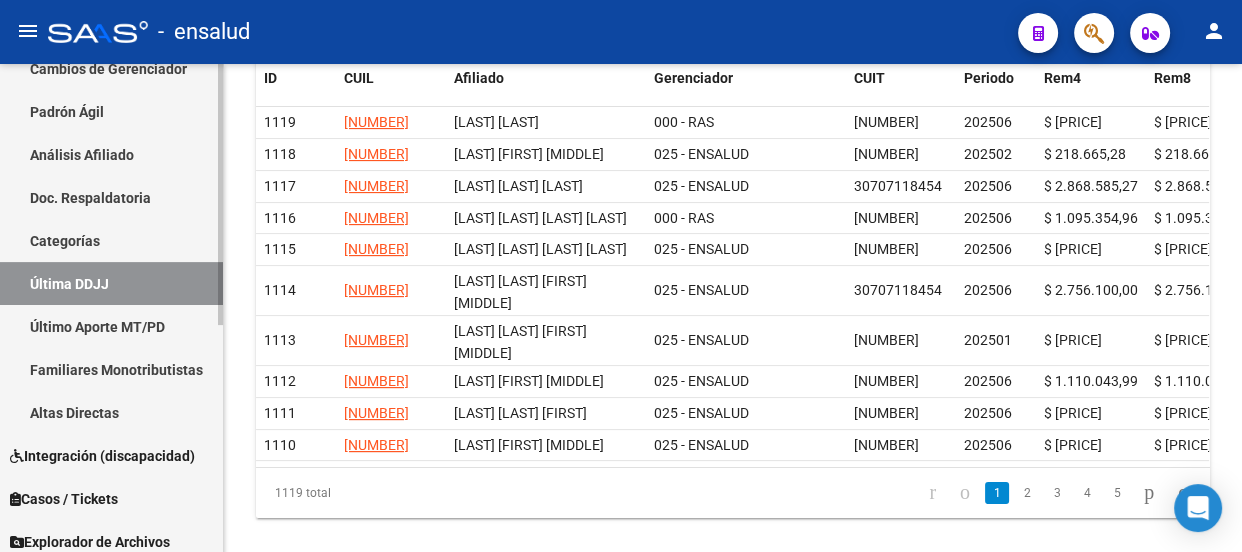 click on "Última DDJJ" at bounding box center [111, 283] 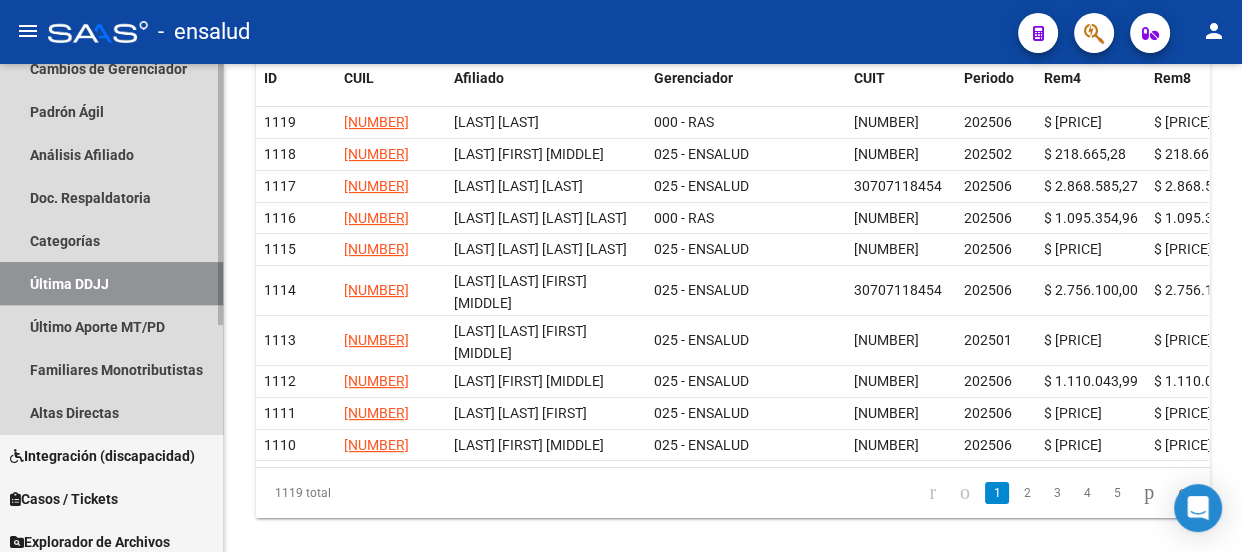 click on "Última DDJJ" at bounding box center [111, 283] 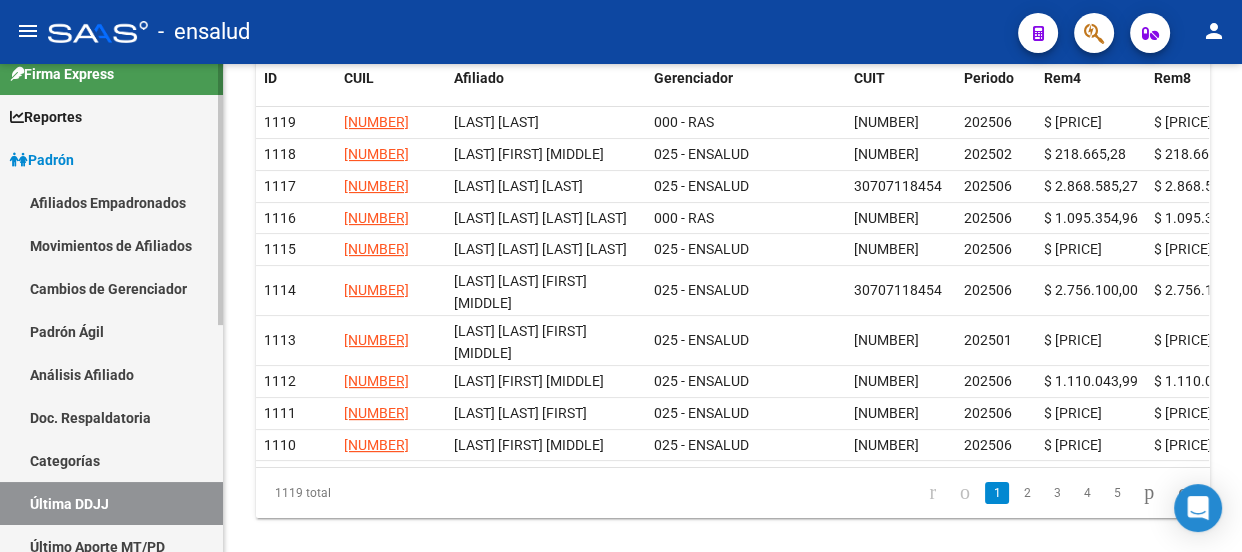 scroll, scrollTop: 0, scrollLeft: 0, axis: both 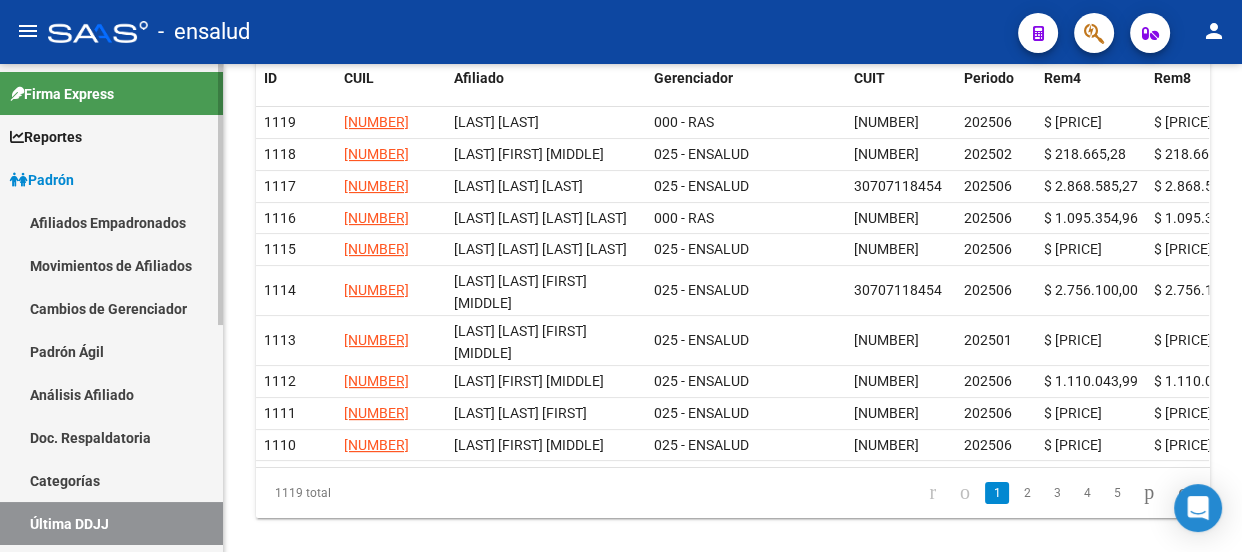 click on "Padrón" at bounding box center [111, 179] 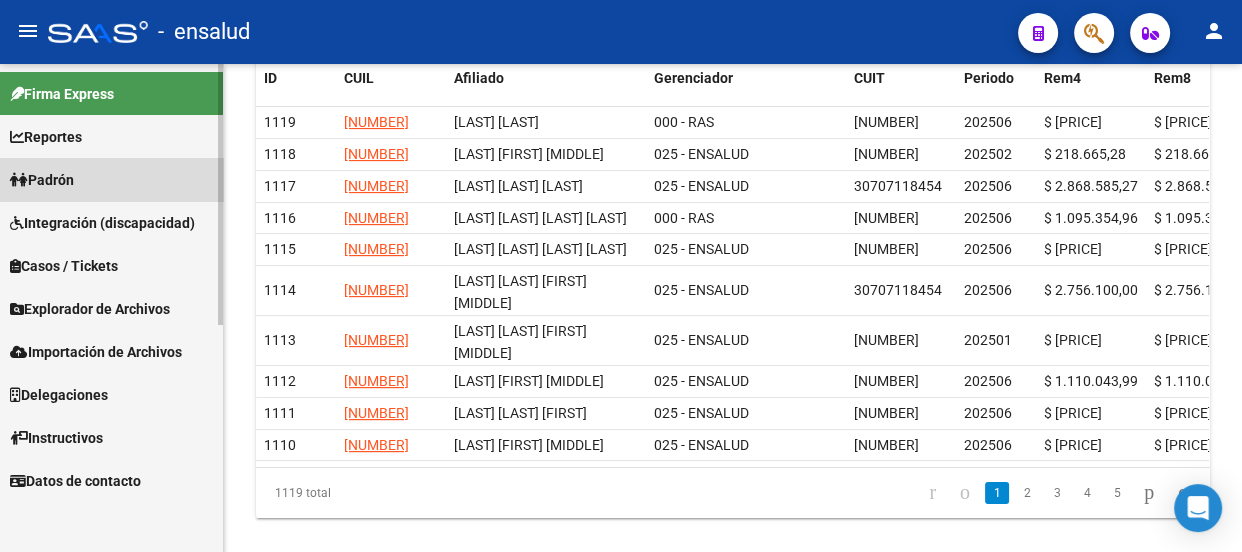 click on "Padrón" at bounding box center (111, 179) 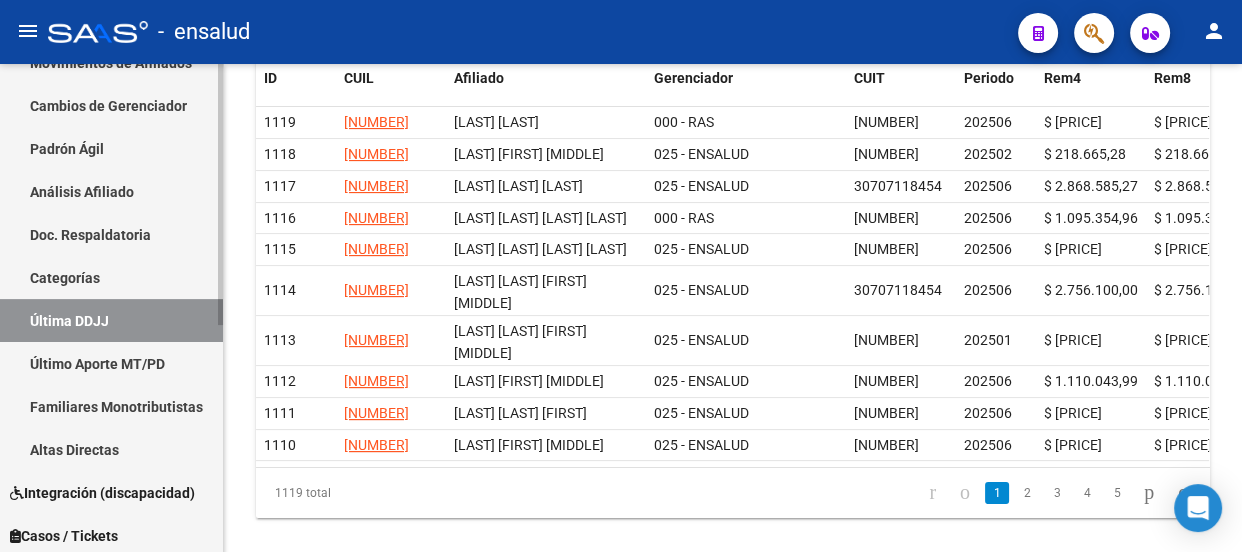 scroll, scrollTop: 363, scrollLeft: 0, axis: vertical 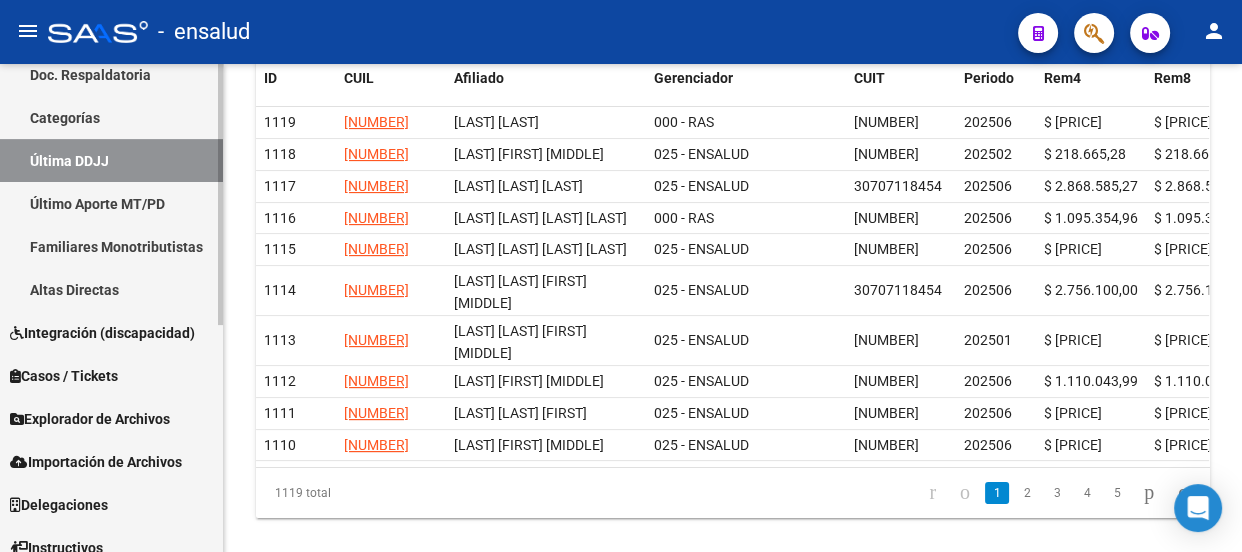 click on "Explorador de Archivos" at bounding box center (90, 419) 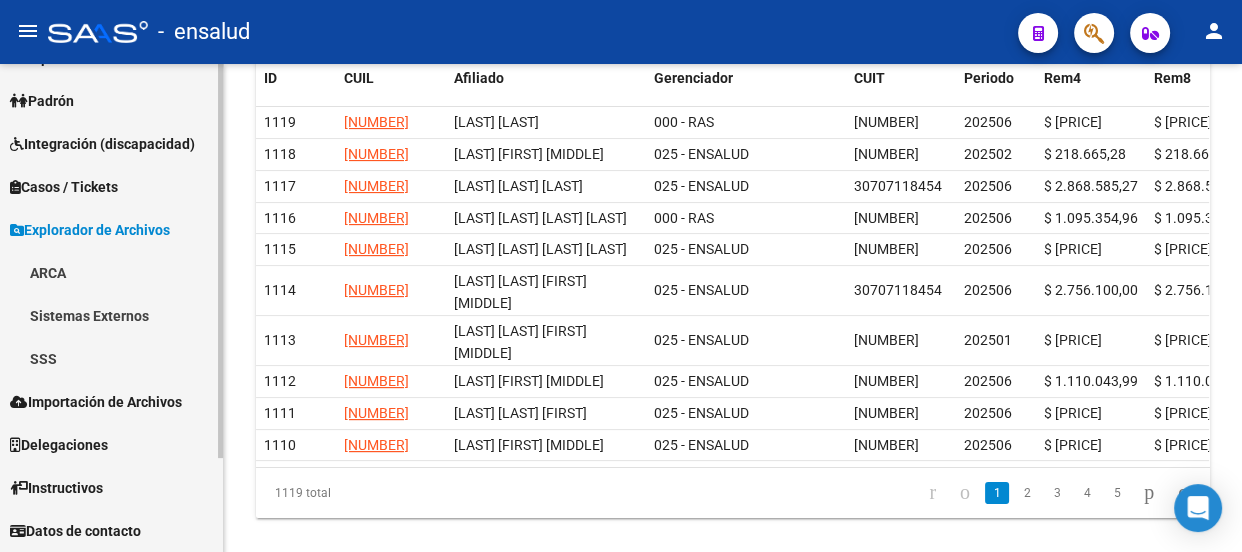 scroll, scrollTop: 79, scrollLeft: 0, axis: vertical 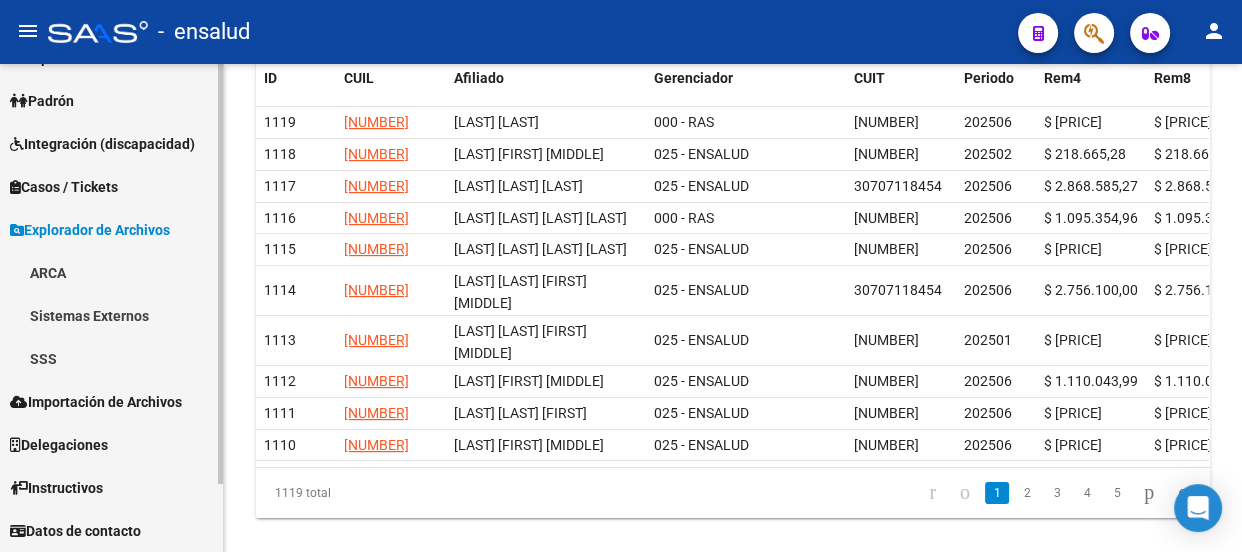 click on "SSS" at bounding box center [111, 358] 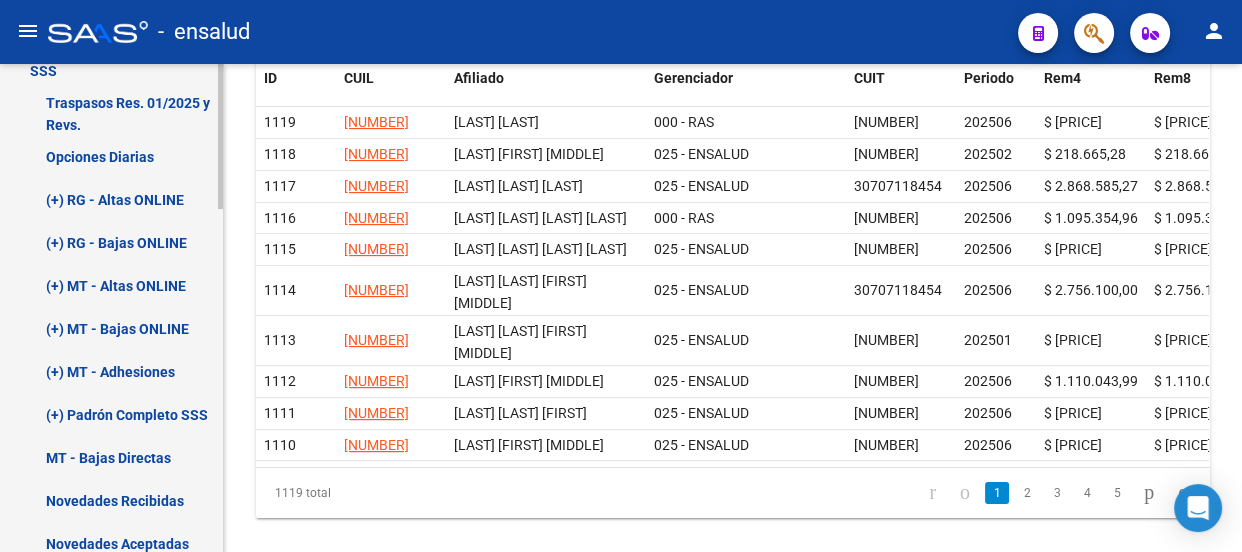 scroll, scrollTop: 351, scrollLeft: 0, axis: vertical 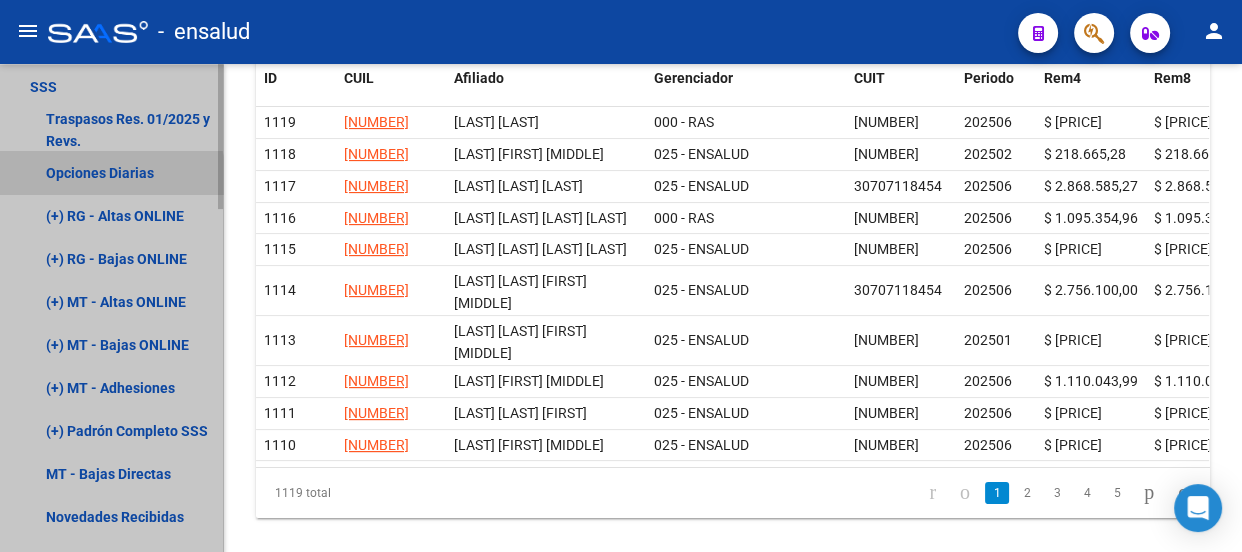 click on "Opciones Diarias" at bounding box center [111, 172] 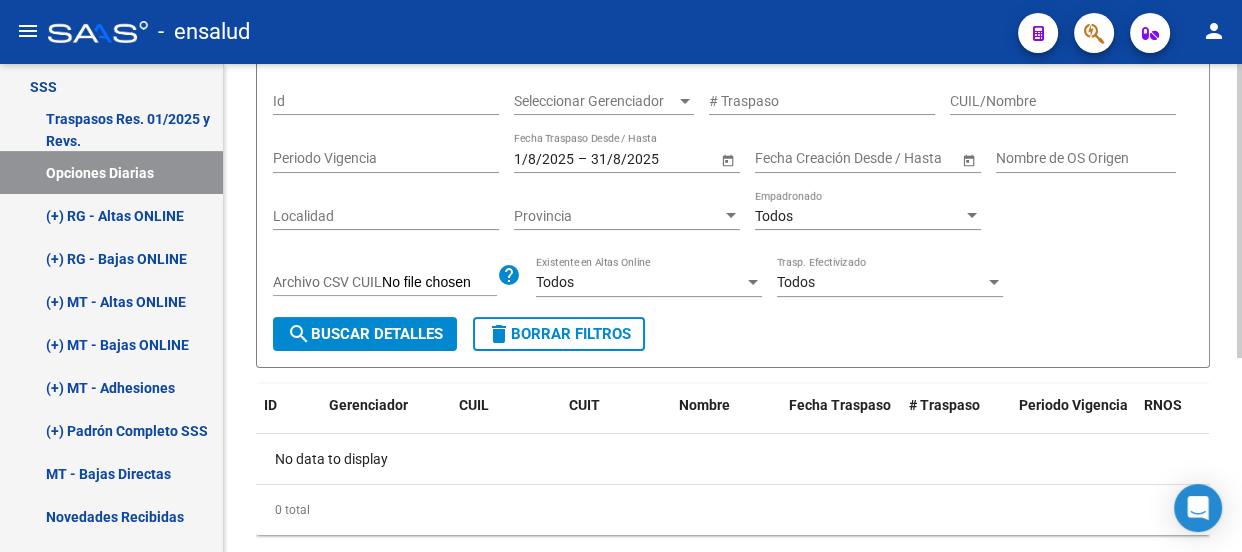 scroll, scrollTop: 320, scrollLeft: 0, axis: vertical 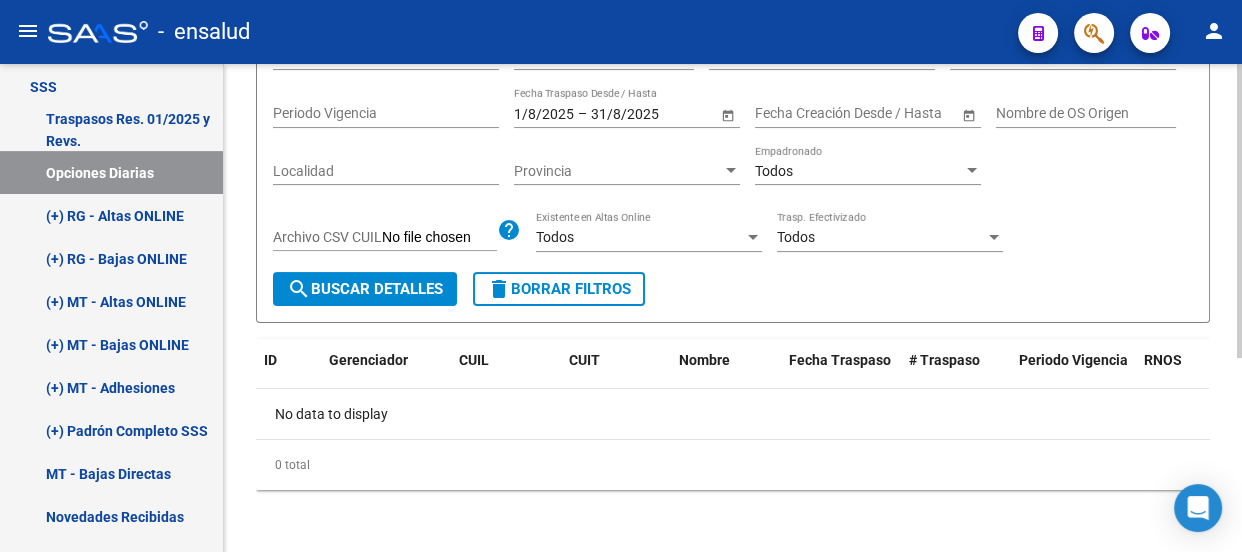 click on "31/8/2025" at bounding box center [640, 113] 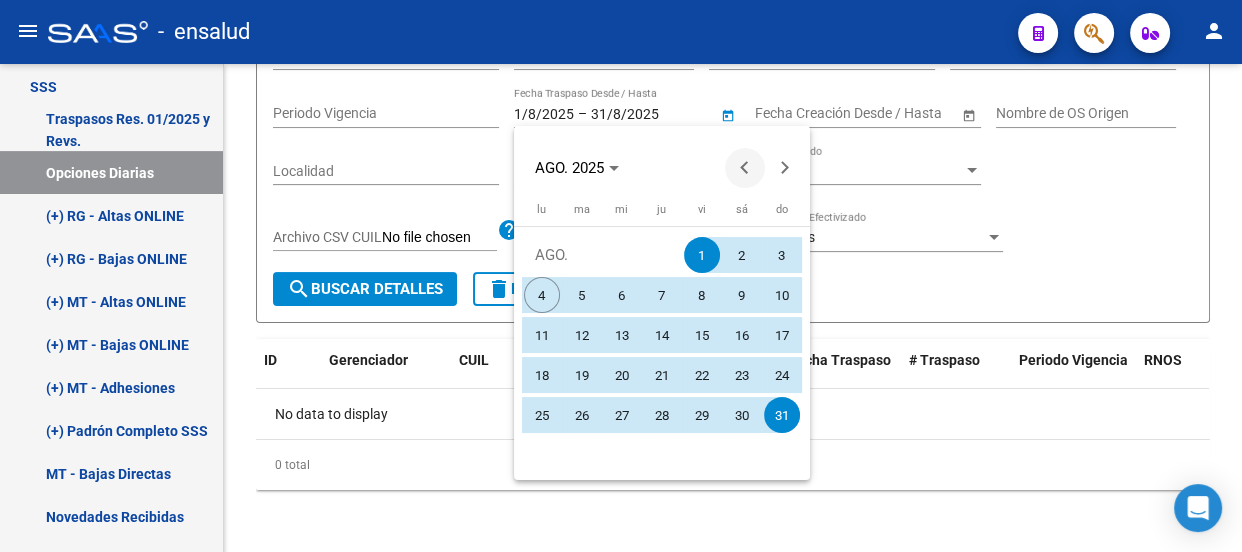 click at bounding box center [745, 168] 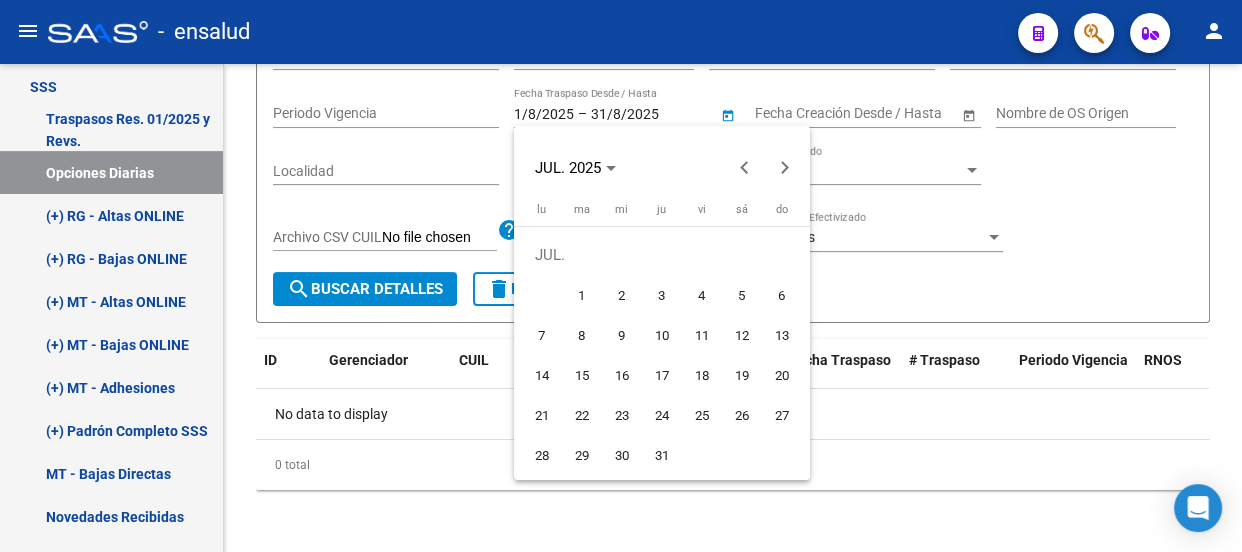 click on "1" at bounding box center [582, 295] 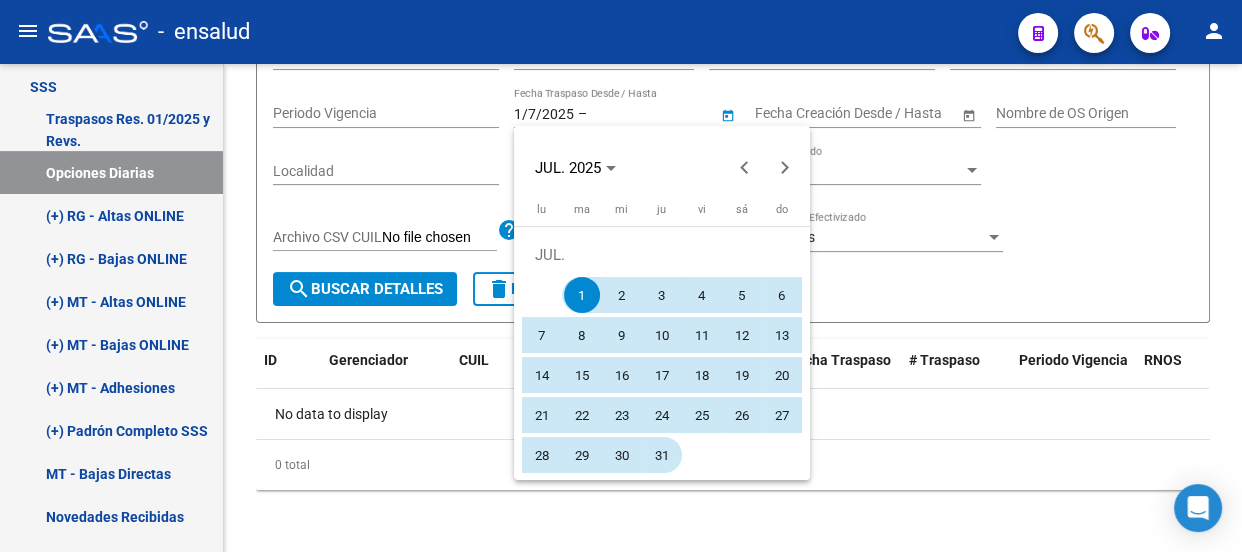 click on "31" at bounding box center (662, 455) 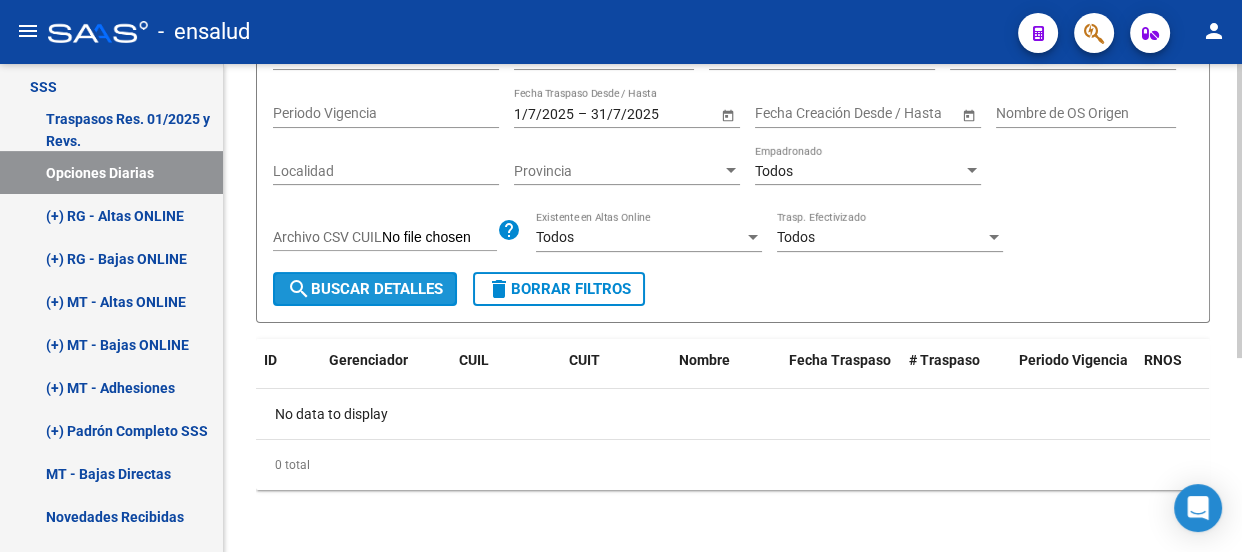 click on "search  Buscar Detalles" at bounding box center [365, 289] 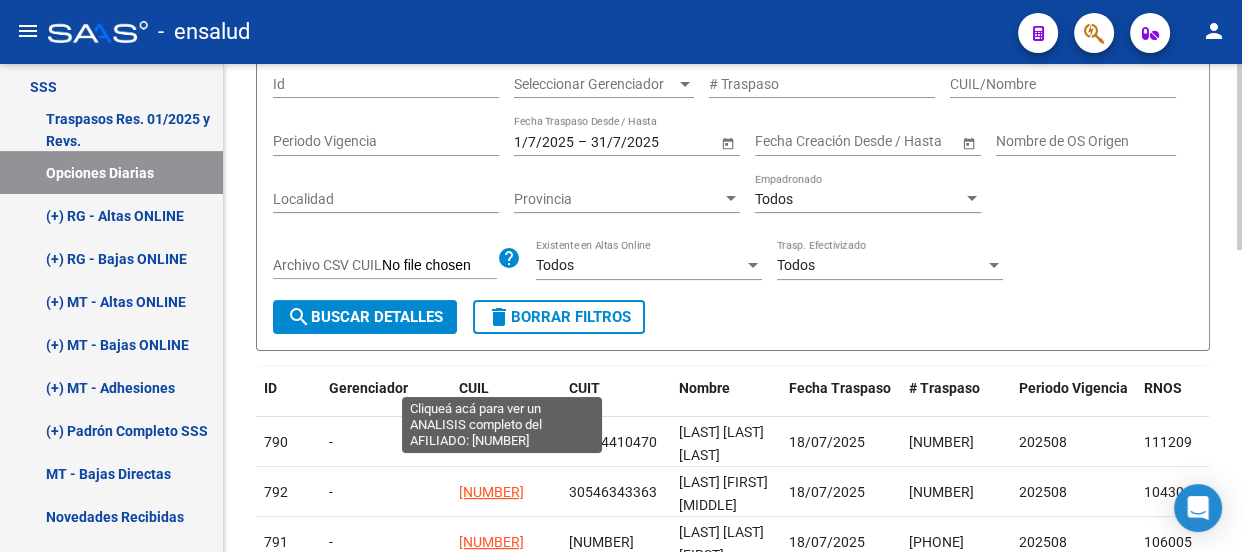 scroll, scrollTop: 229, scrollLeft: 0, axis: vertical 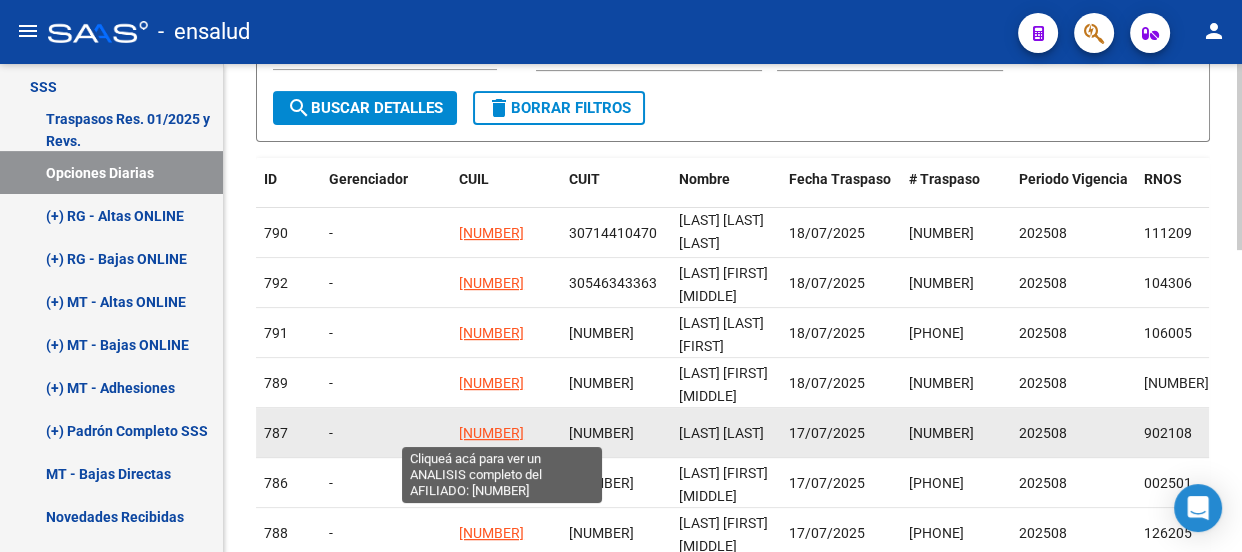 click on "[NUMBER]" 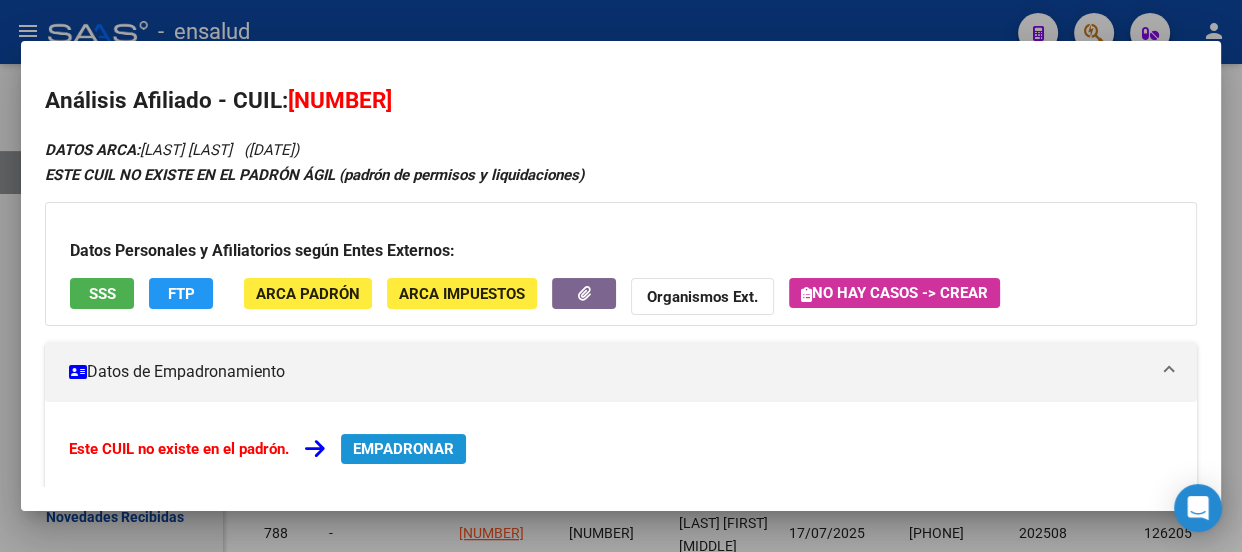 click on "EMPADRONAR" at bounding box center (403, 449) 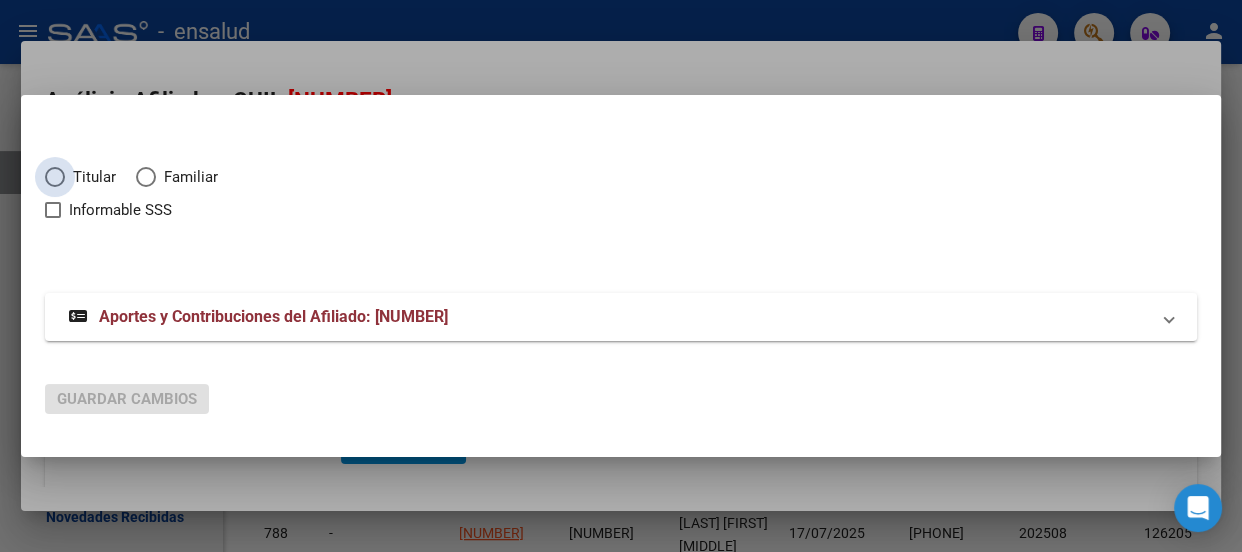 click at bounding box center (55, 177) 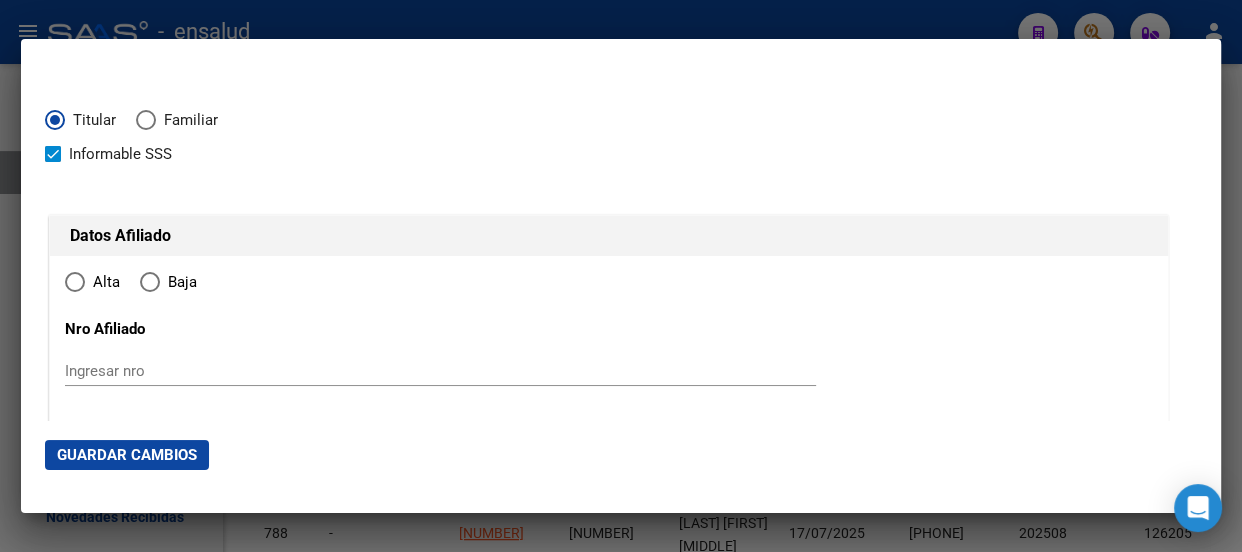 type on "[NUMBER]" 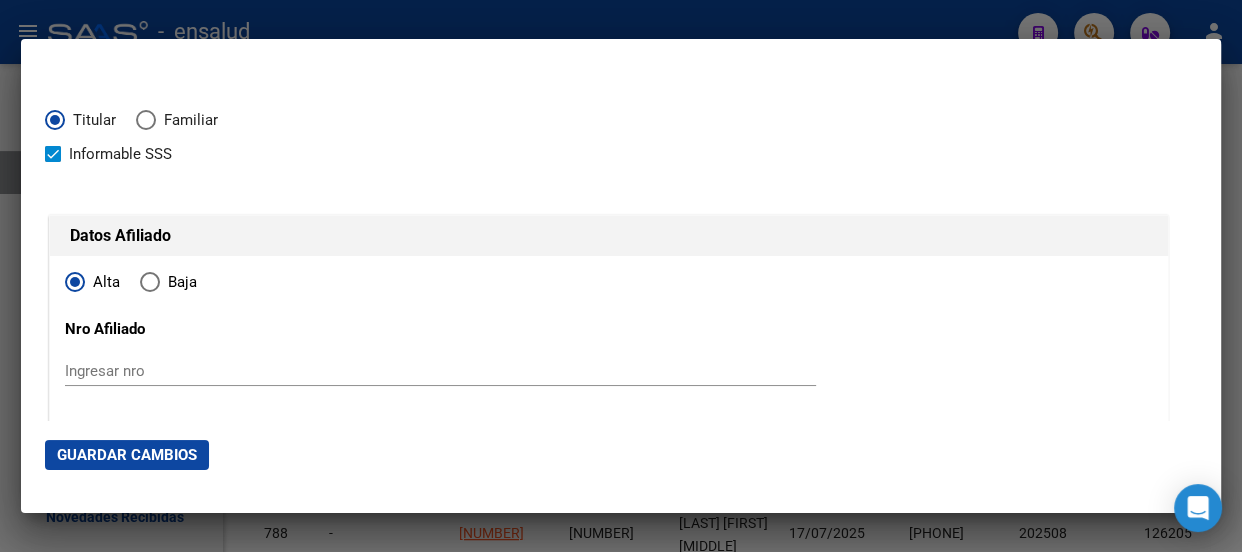type on "[NUMBER]" 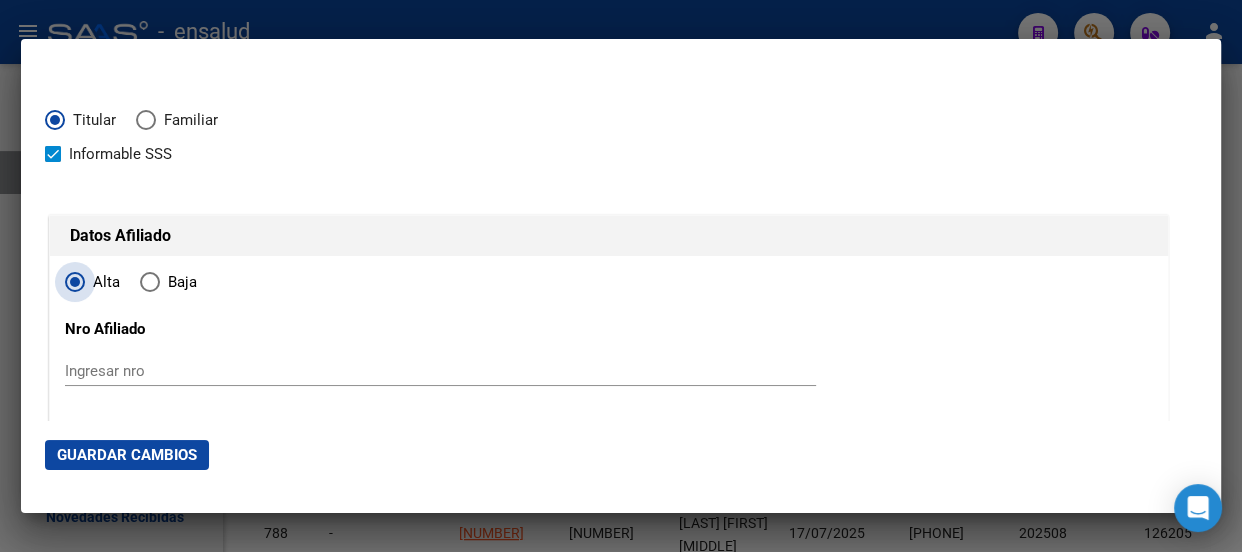 drag, startPoint x: 69, startPoint y: 279, endPoint x: 75, endPoint y: 292, distance: 14.3178215 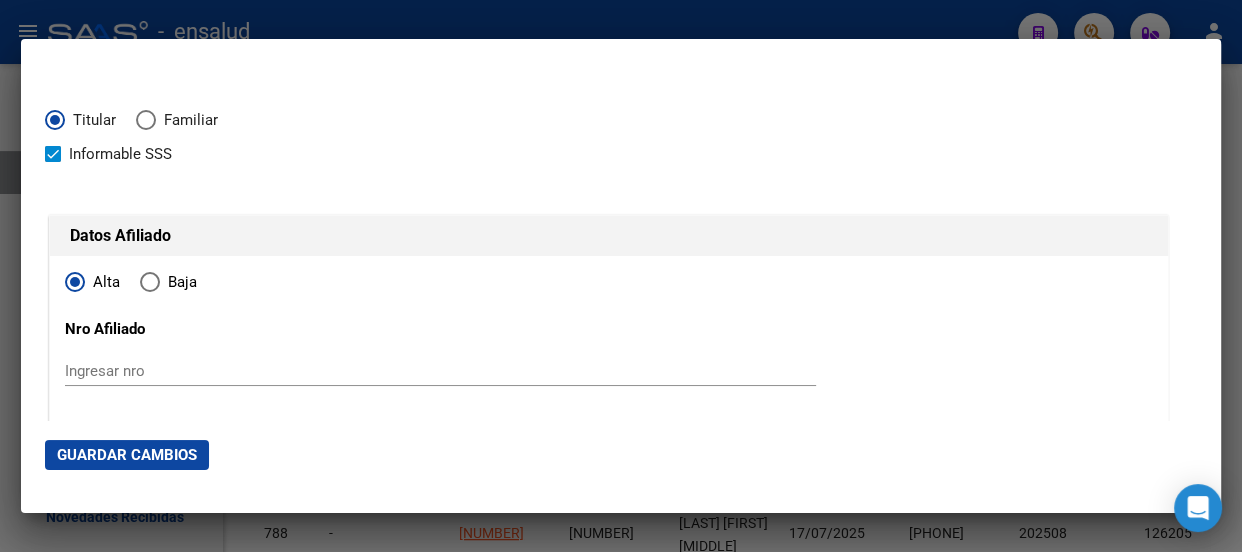 click on "Guardar Cambios" 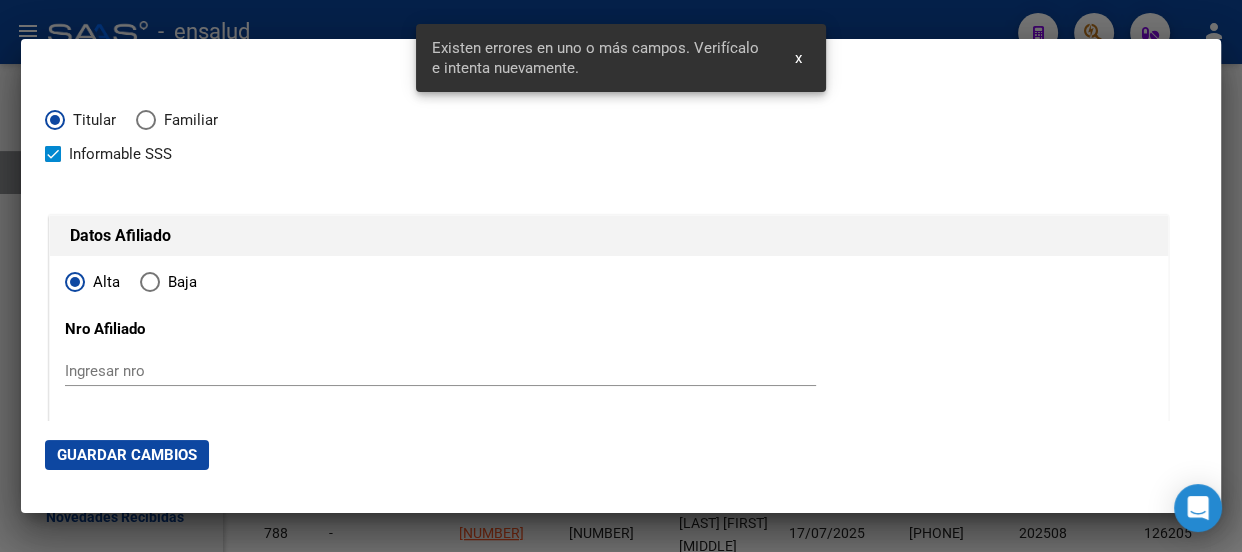 click on "x" at bounding box center (798, 58) 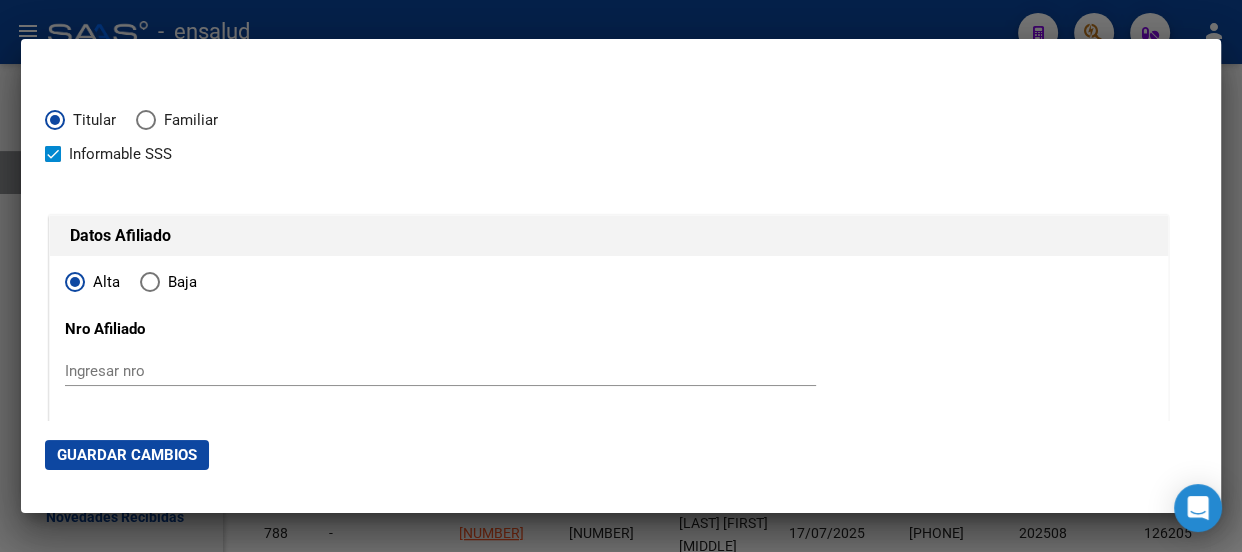 click at bounding box center [621, 276] 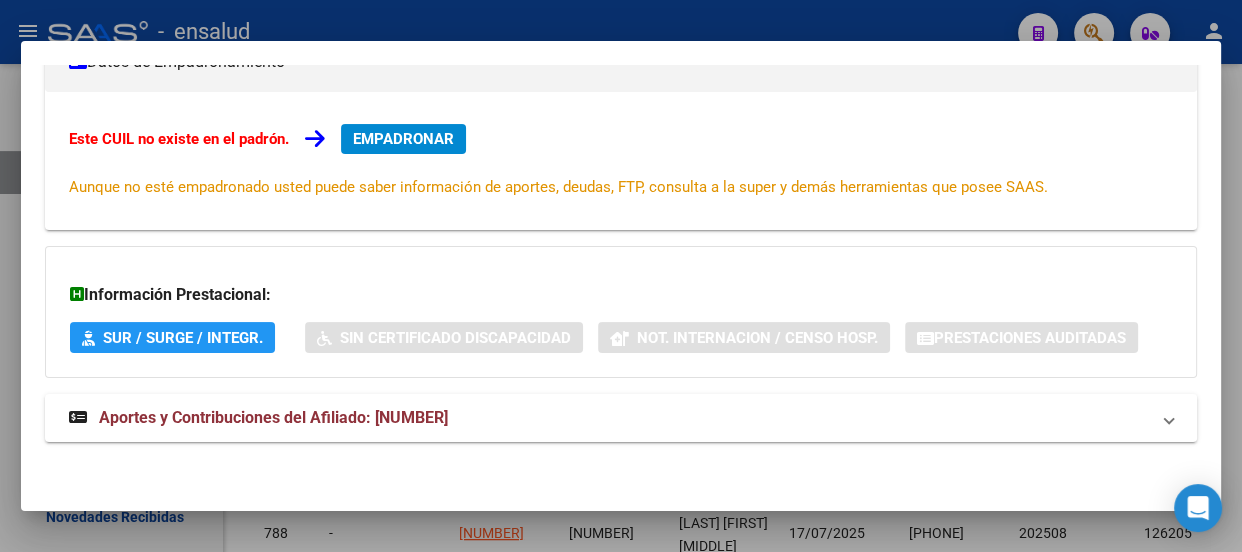 scroll, scrollTop: 219, scrollLeft: 0, axis: vertical 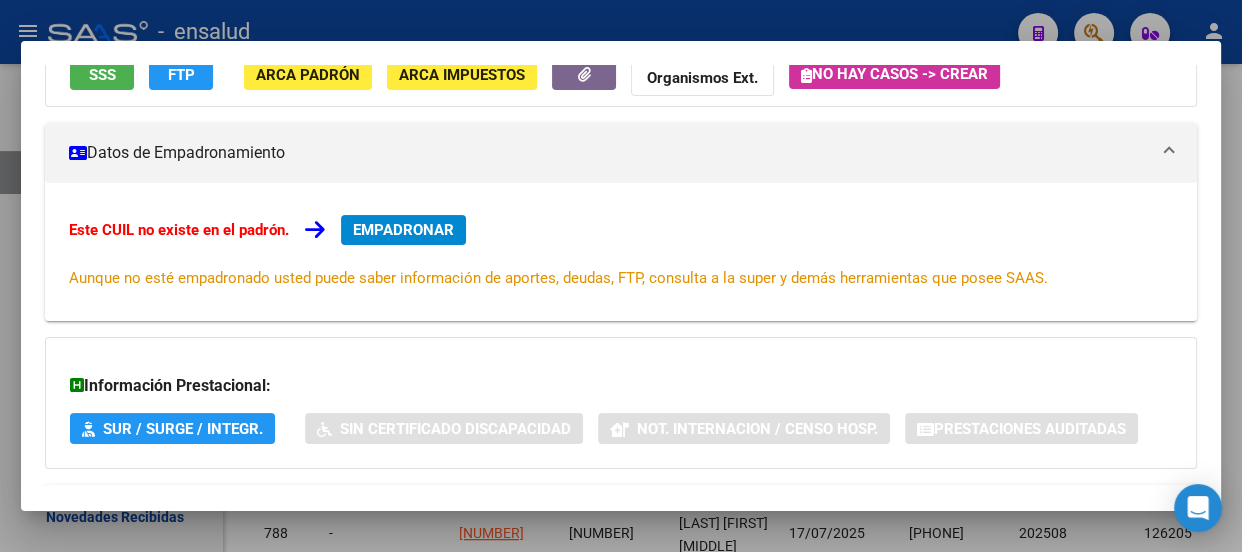 click at bounding box center [621, 276] 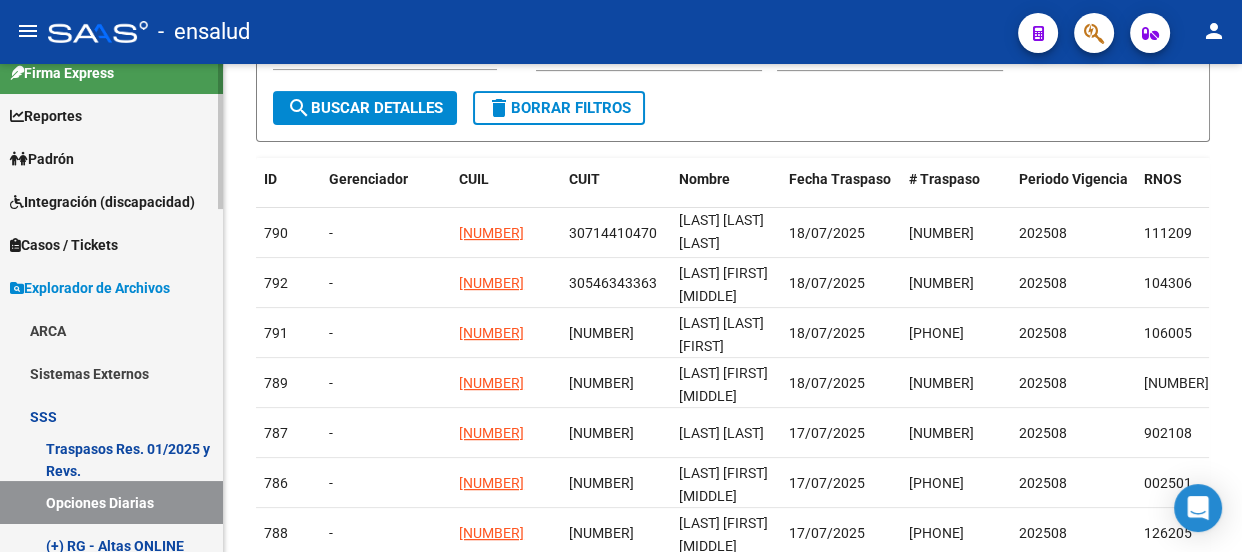scroll, scrollTop: 0, scrollLeft: 0, axis: both 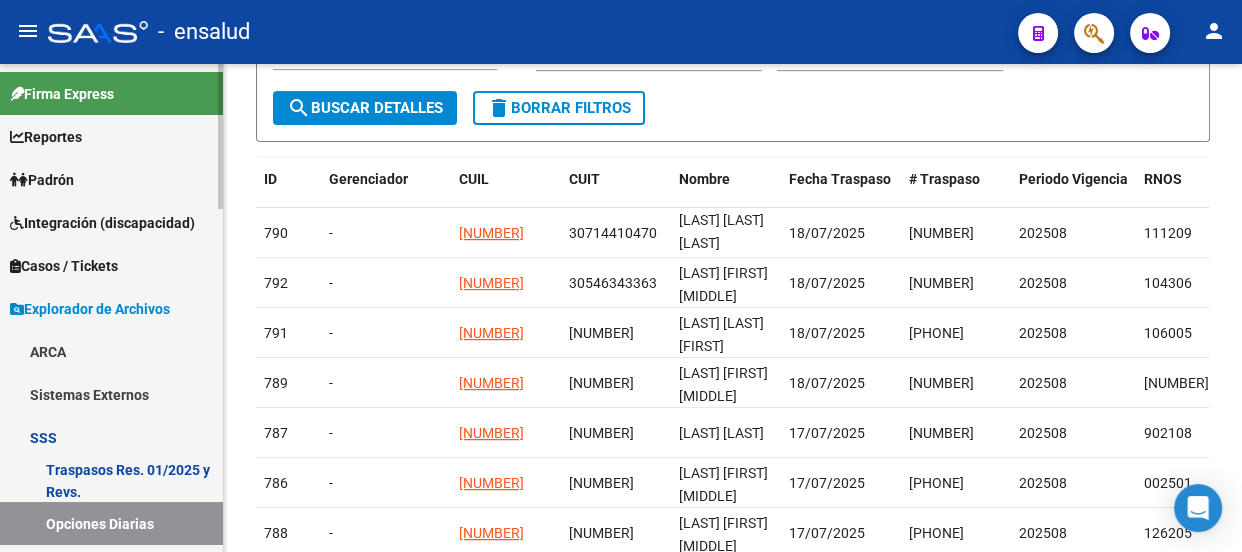 click on "Padrón" at bounding box center (111, 179) 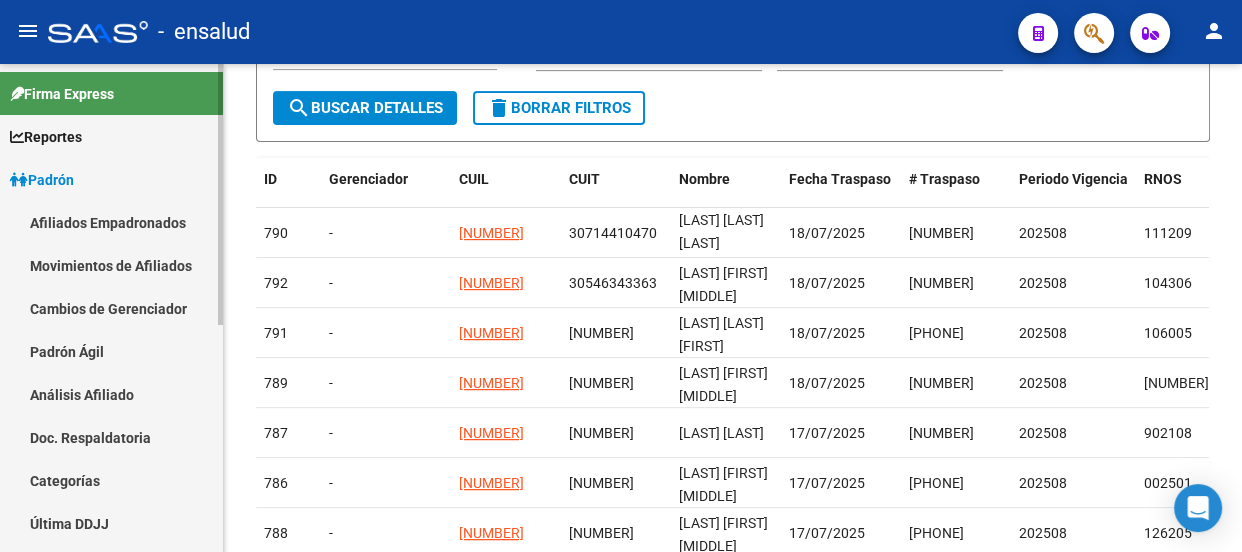 click on "Padrón Ágil" at bounding box center [111, 351] 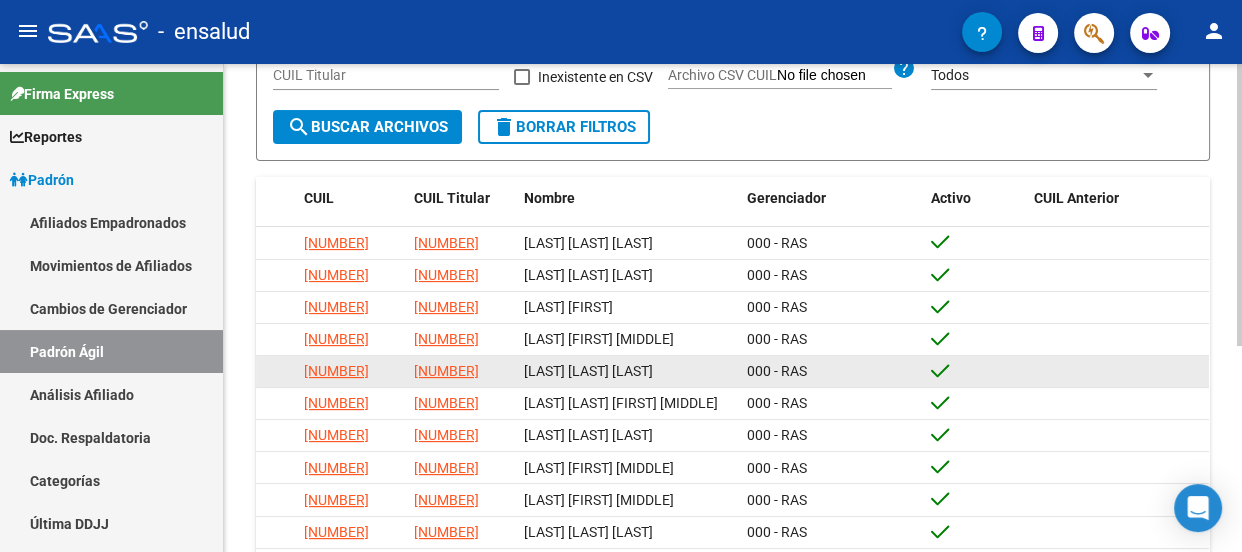 scroll, scrollTop: 356, scrollLeft: 0, axis: vertical 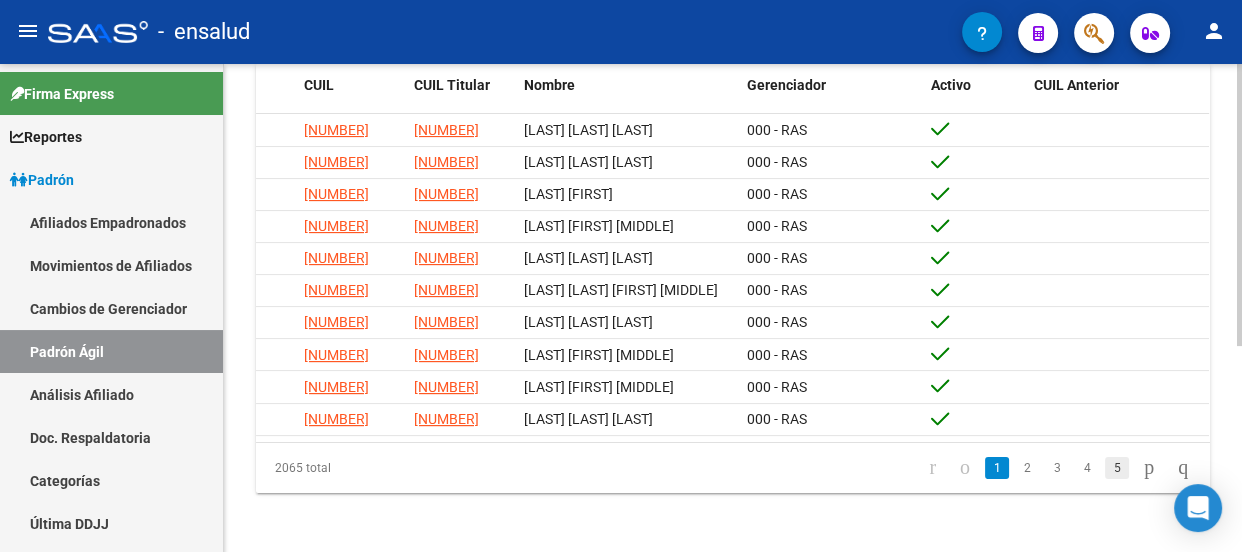 click on "5" 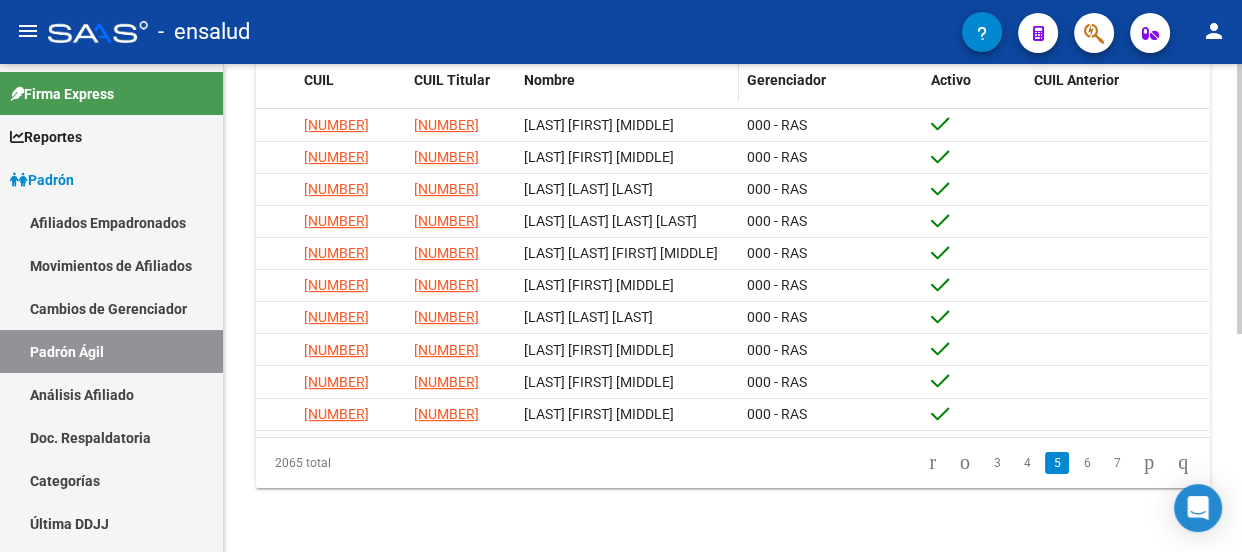 scroll, scrollTop: 392, scrollLeft: 0, axis: vertical 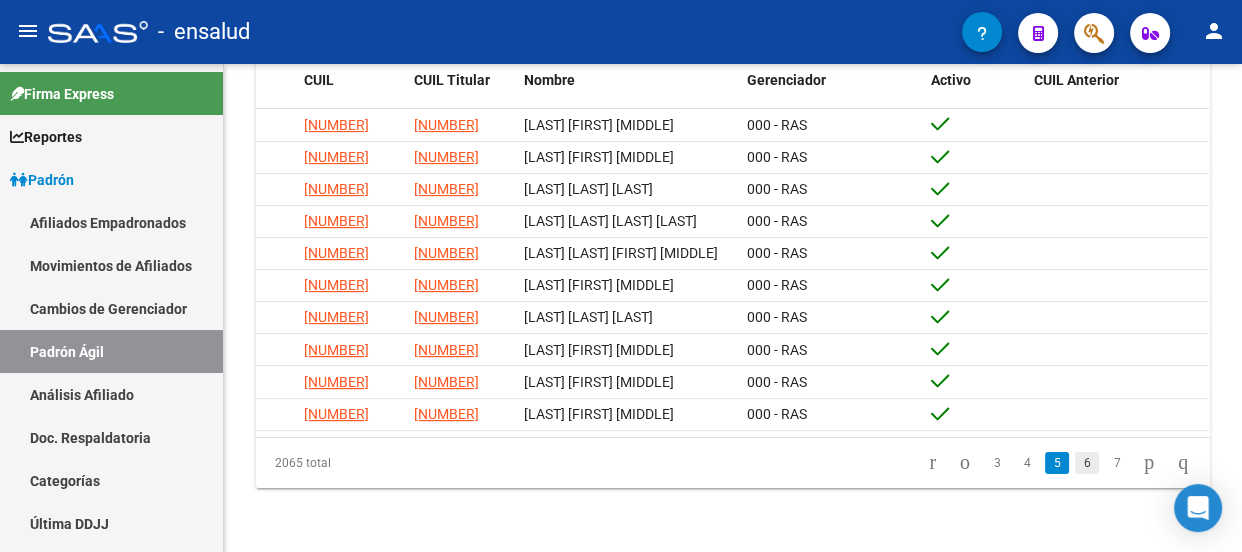 click on "6" 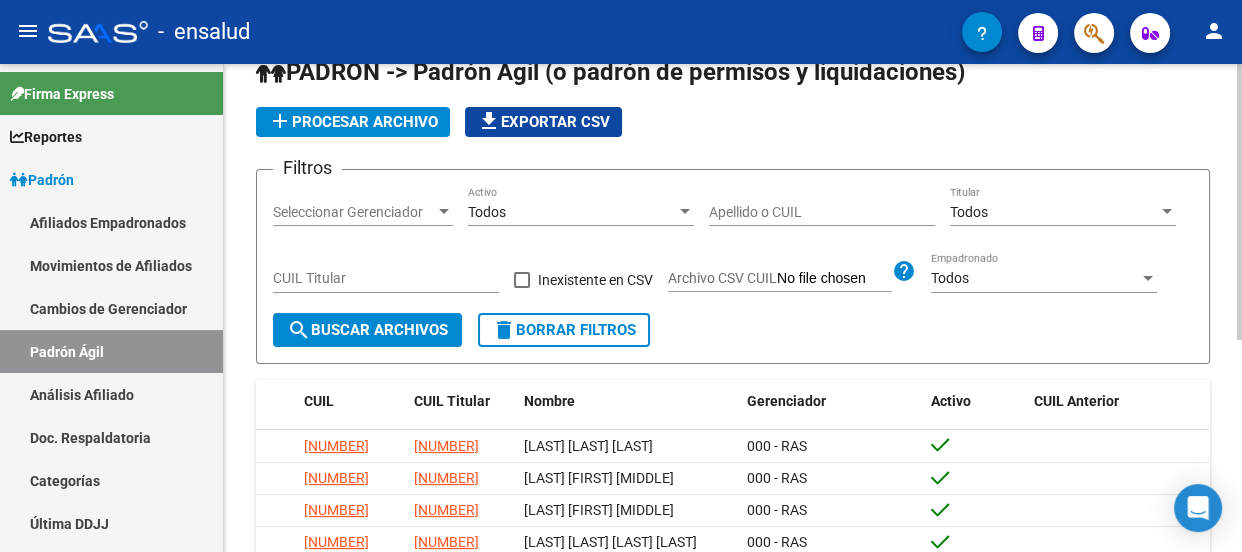 scroll, scrollTop: 10, scrollLeft: 0, axis: vertical 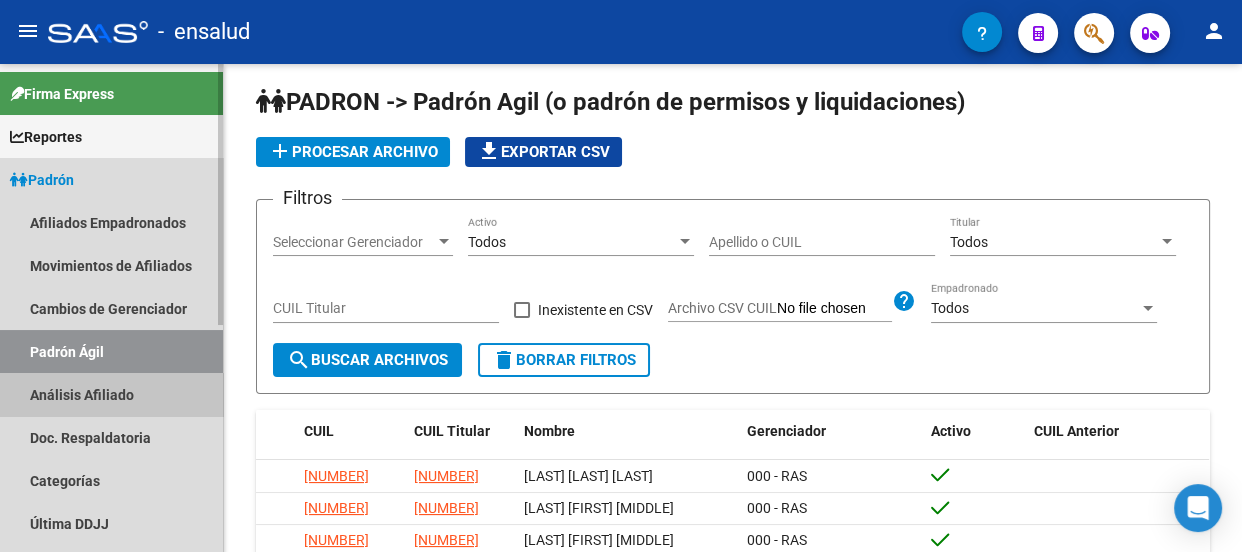 click on "Análisis Afiliado" at bounding box center [111, 394] 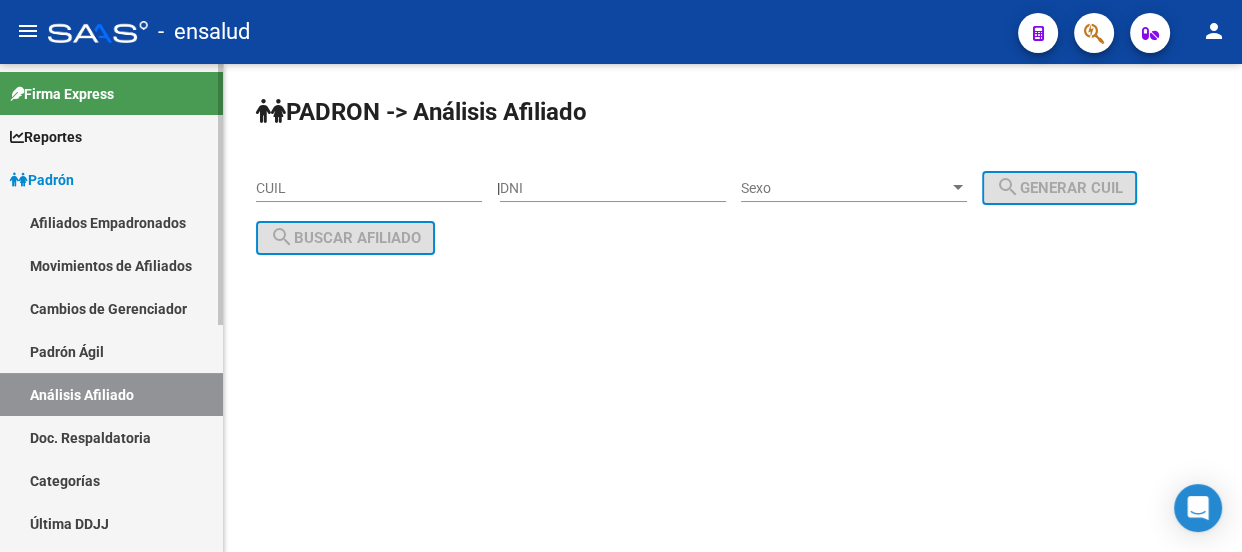 scroll, scrollTop: 0, scrollLeft: 0, axis: both 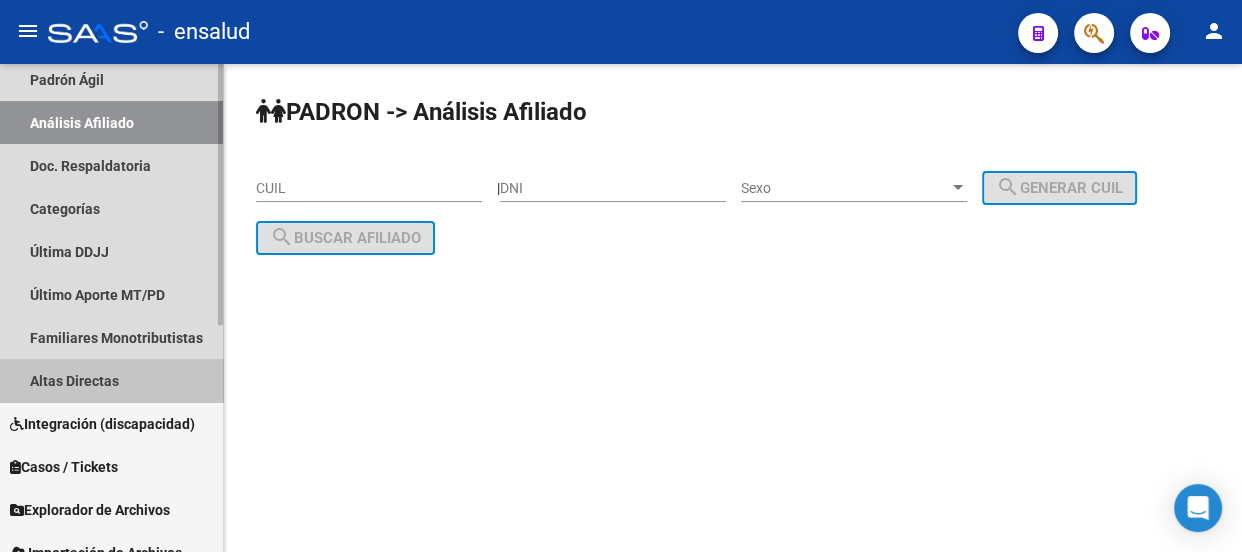 click on "Altas Directas" at bounding box center [111, 380] 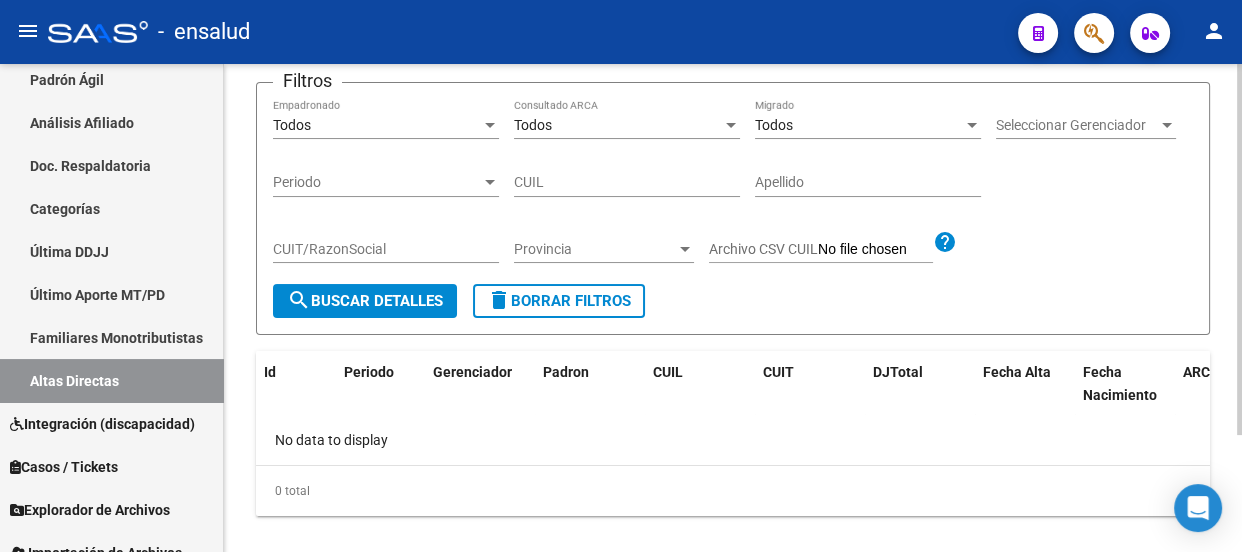 scroll, scrollTop: 154, scrollLeft: 0, axis: vertical 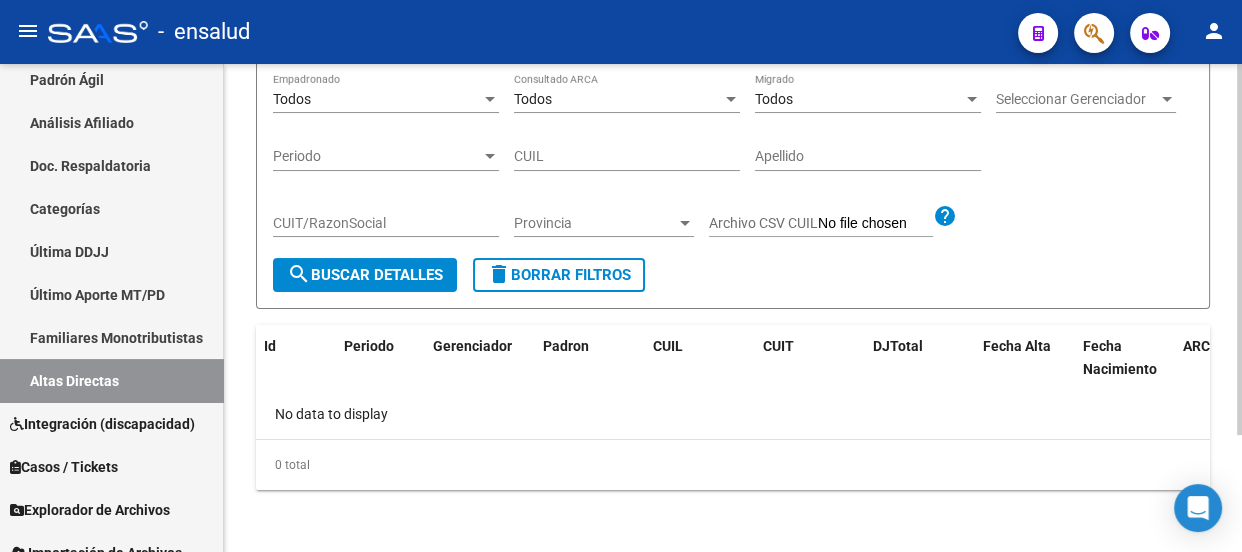 click on "search  Buscar Detalles" 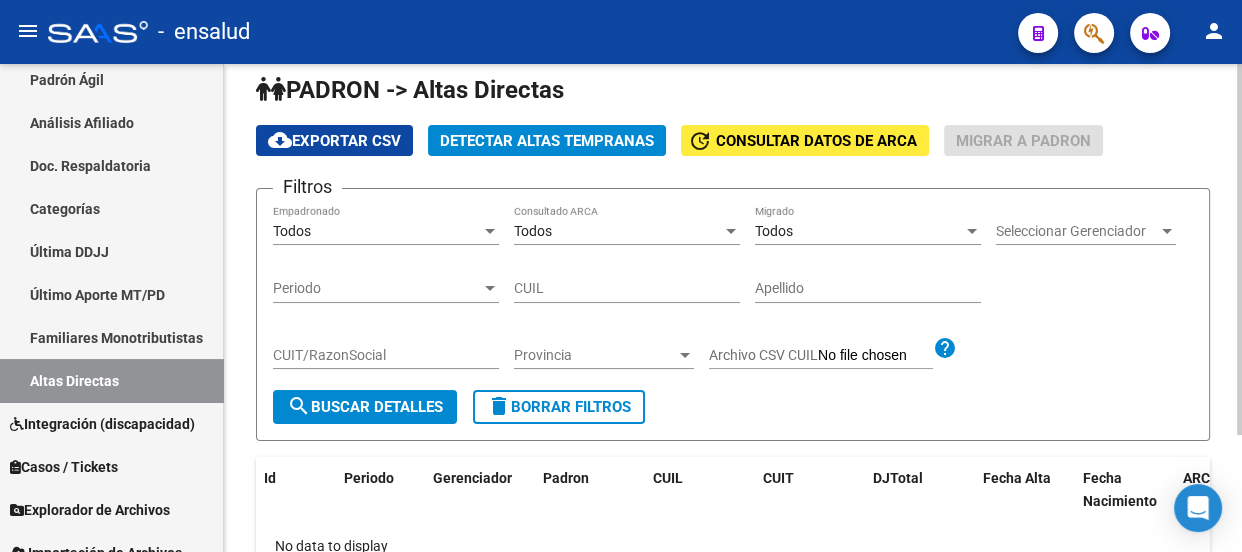 scroll, scrollTop: 0, scrollLeft: 0, axis: both 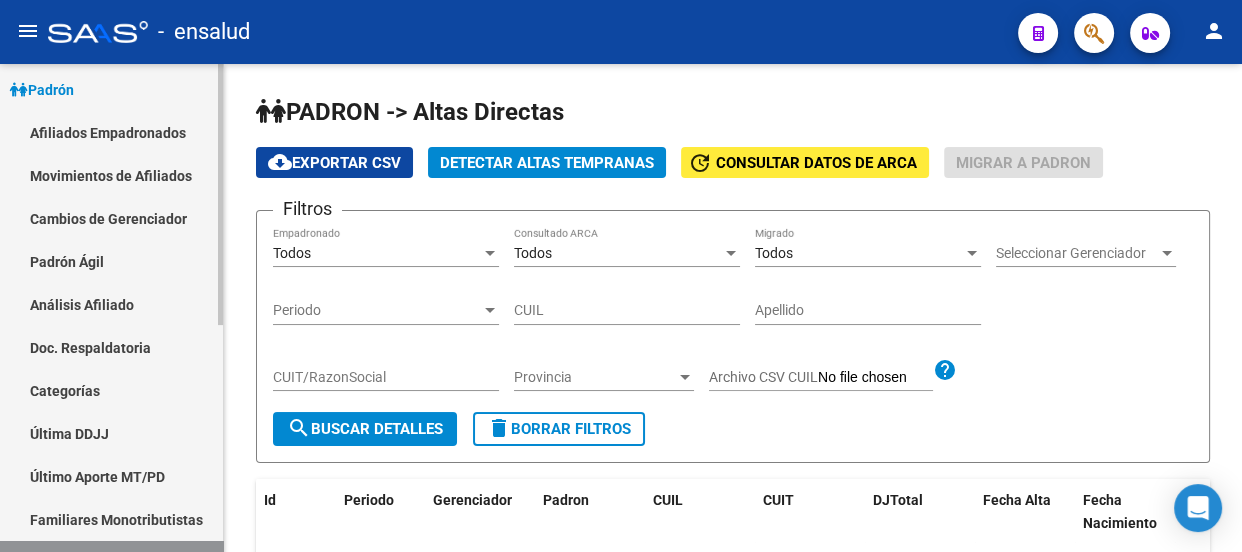 click on "Padrón Ágil" at bounding box center [111, 261] 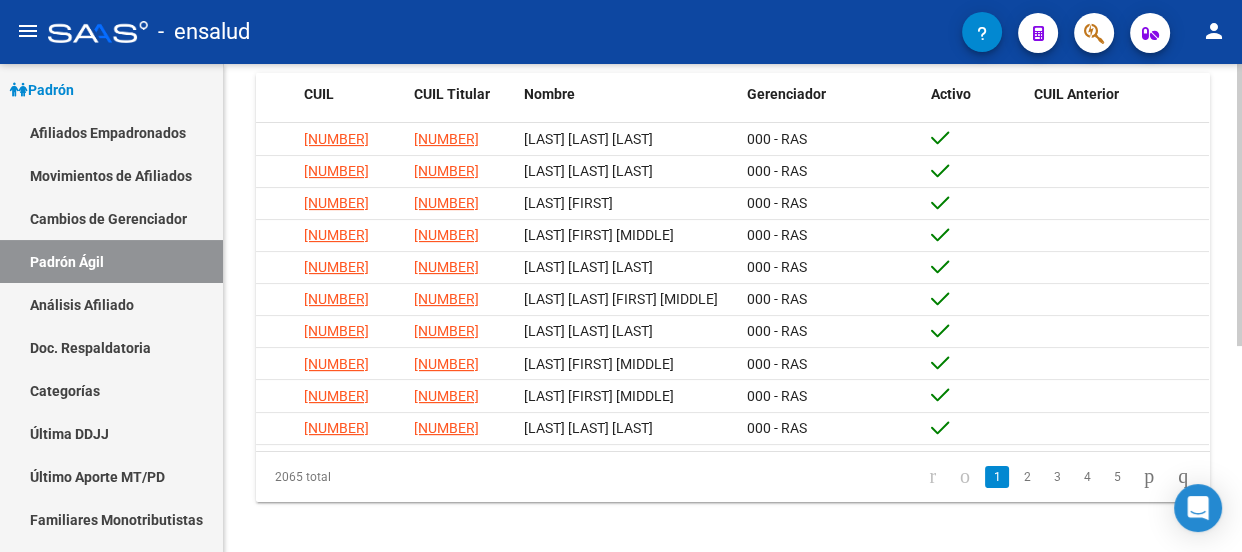 scroll, scrollTop: 356, scrollLeft: 0, axis: vertical 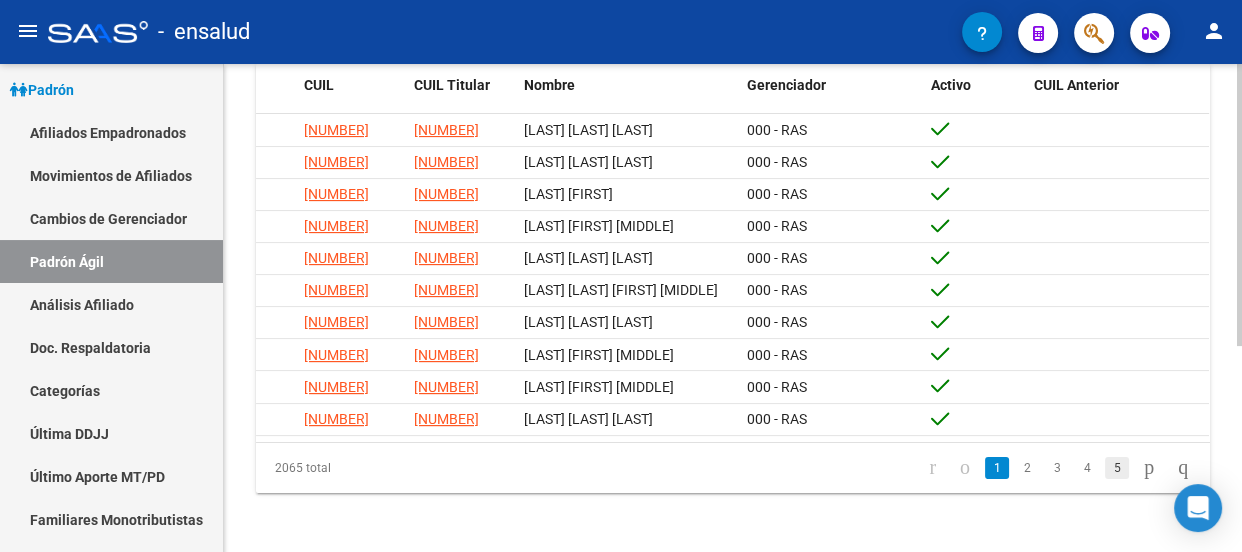 click on "5" 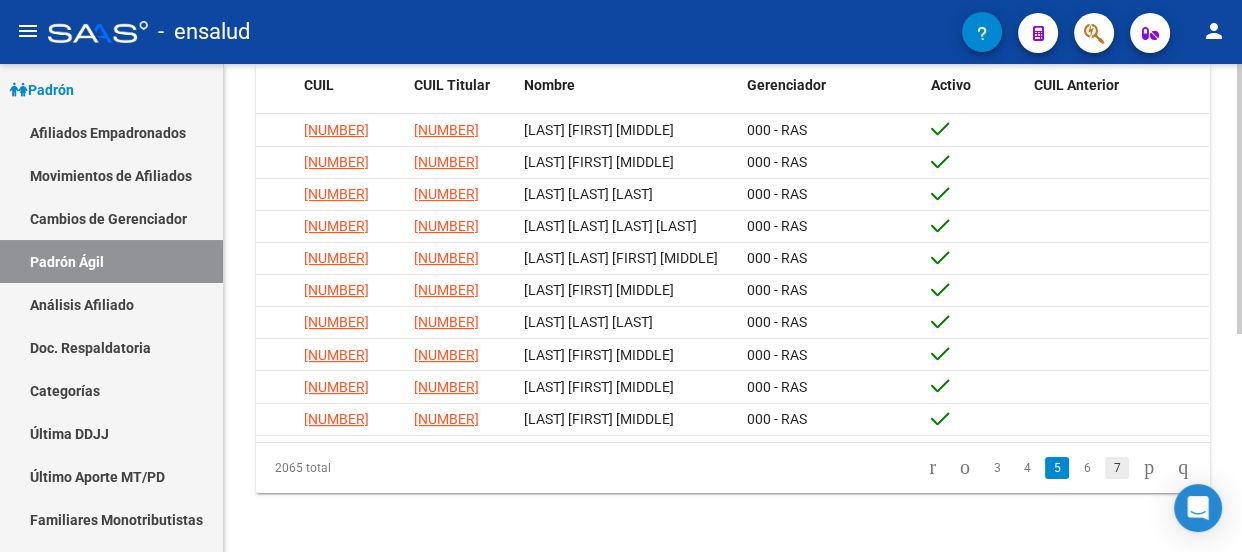 click on "7" 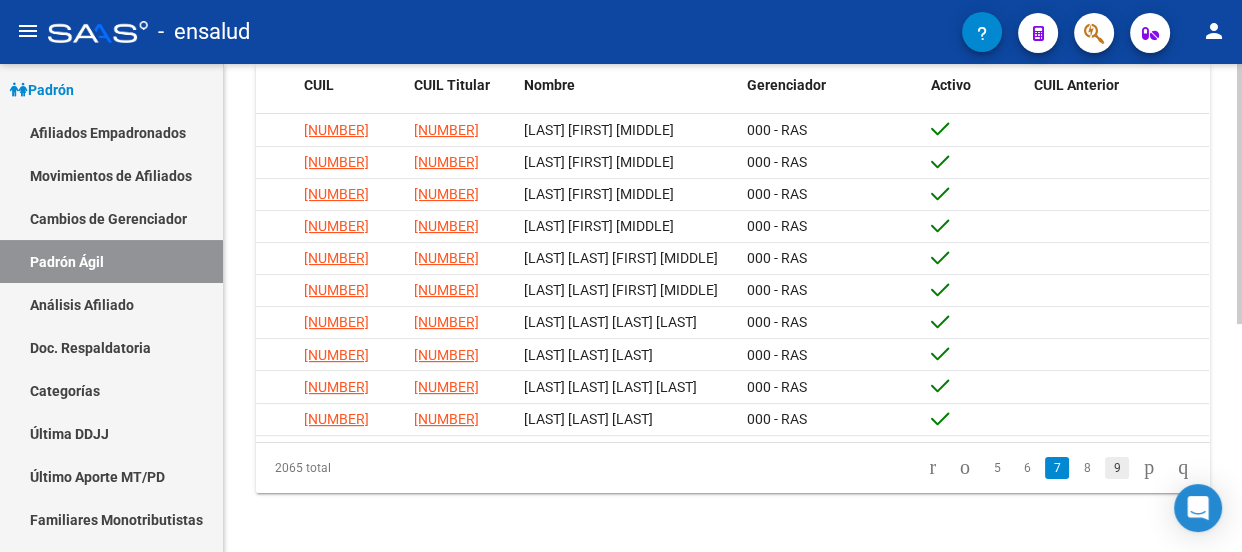 click on "9" 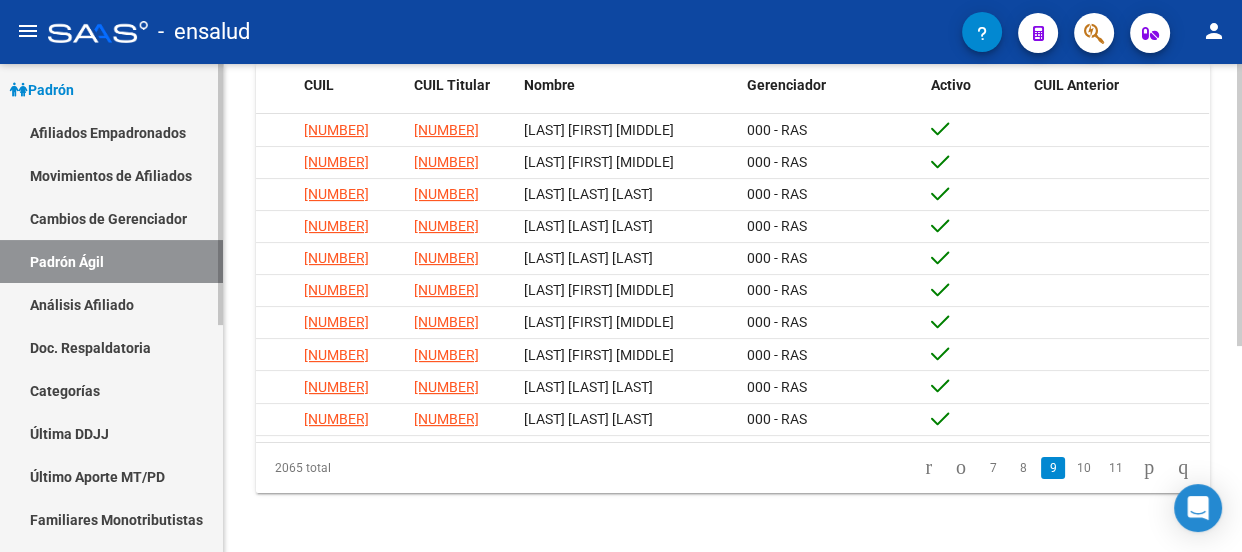 click on "Movimientos de Afiliados" at bounding box center [111, 175] 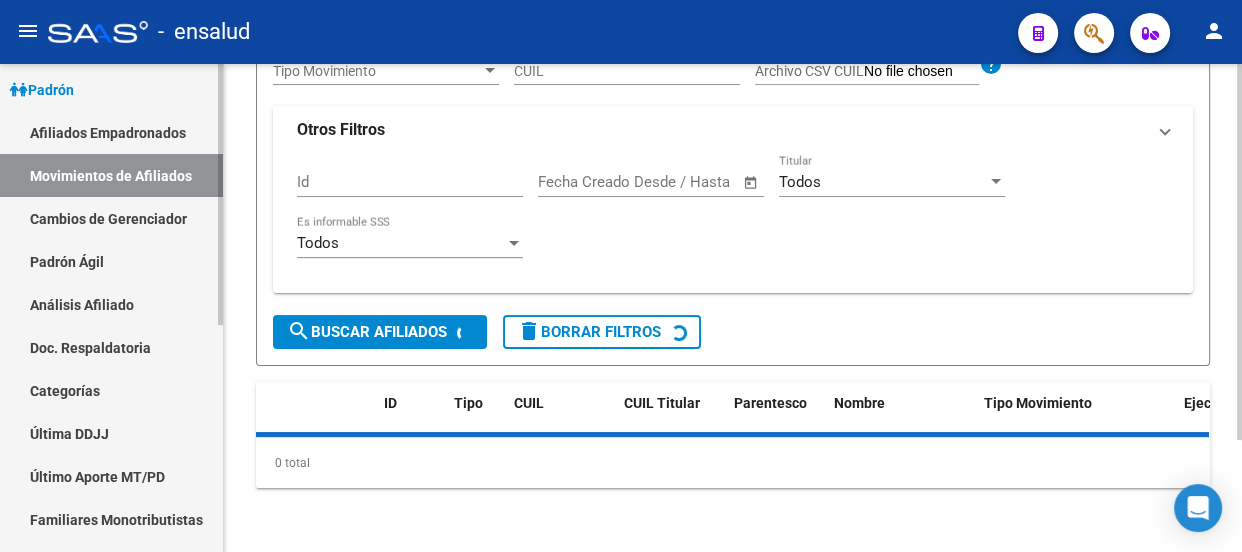scroll, scrollTop: 0, scrollLeft: 0, axis: both 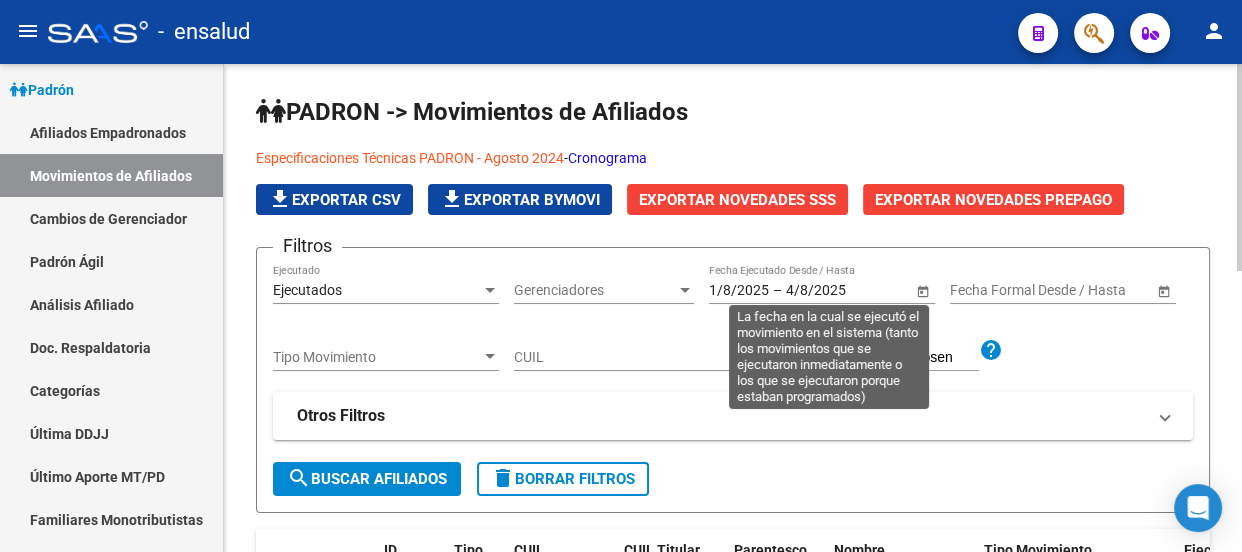 click 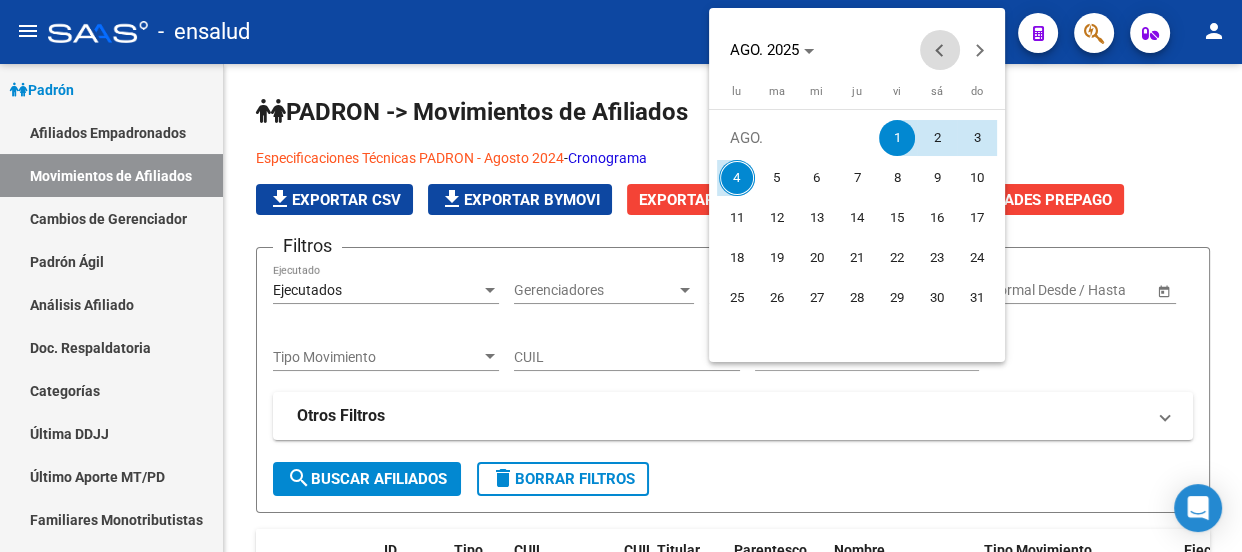 click at bounding box center (940, 50) 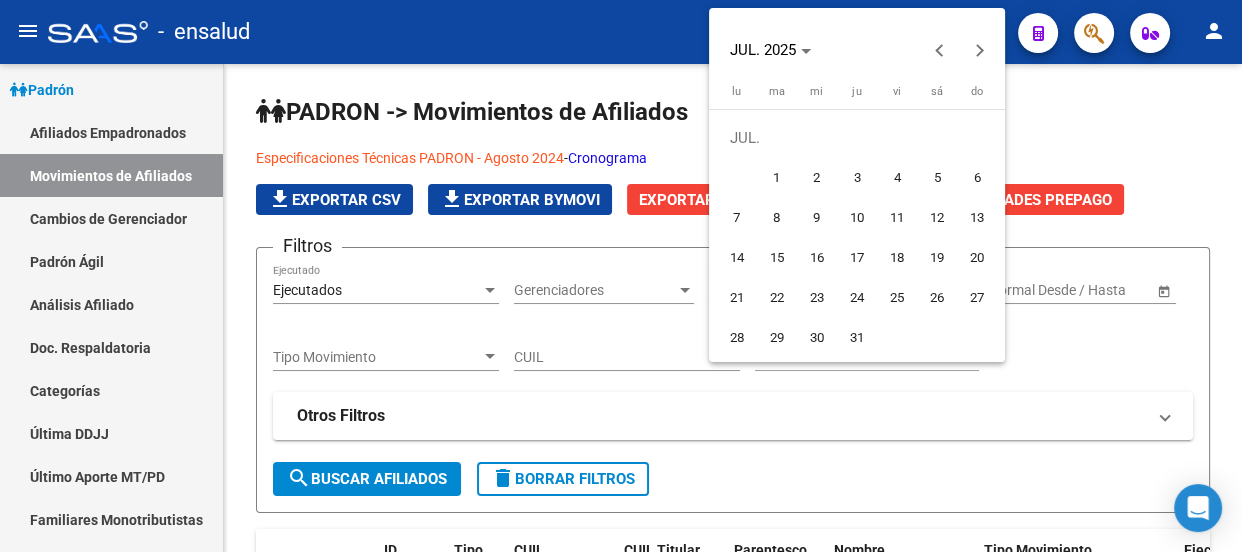 click on "1" at bounding box center [777, 178] 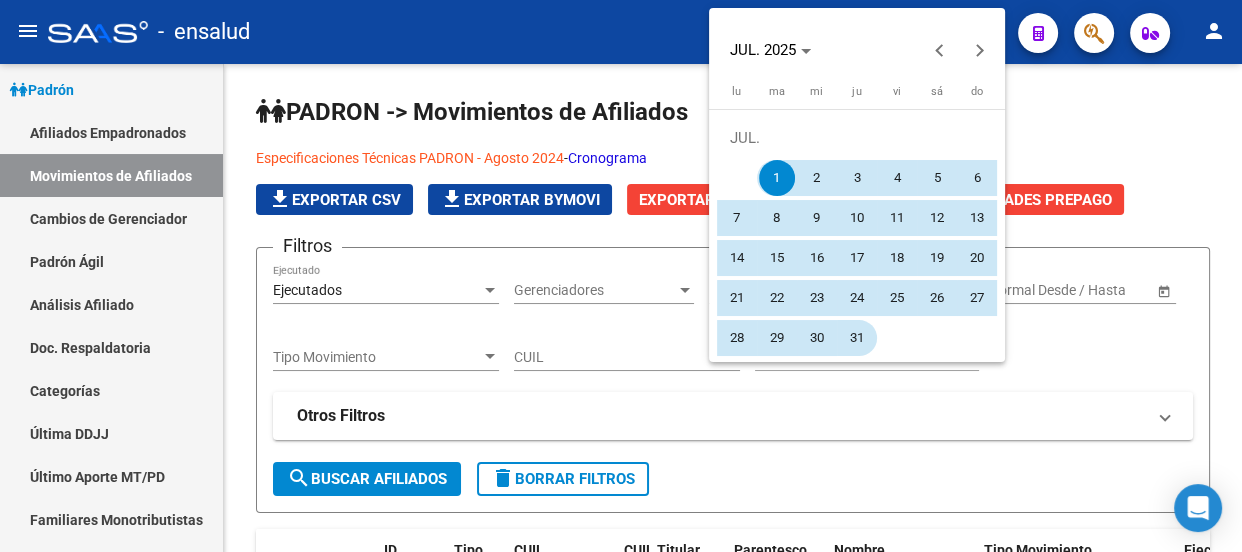 click on "31" at bounding box center (857, 338) 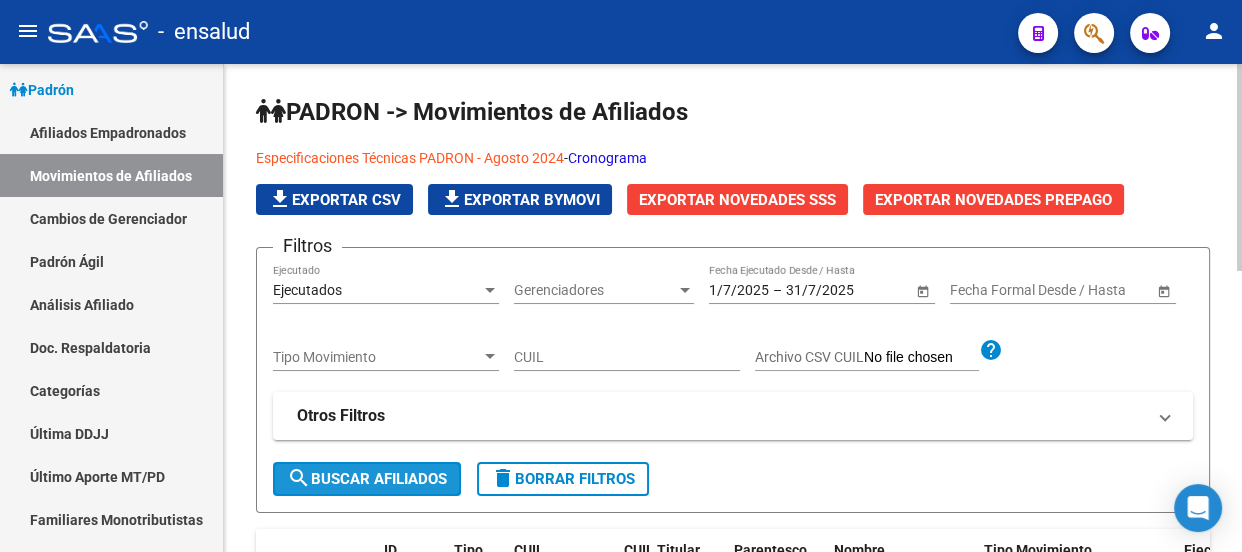 click on "search  Buscar Afiliados" 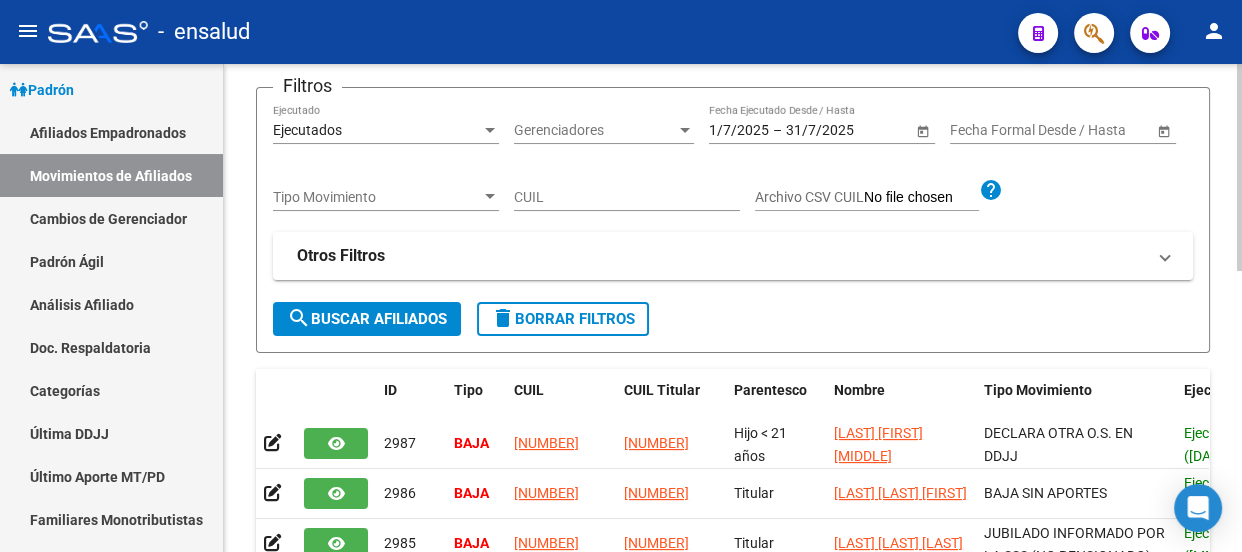 scroll, scrollTop: 90, scrollLeft: 0, axis: vertical 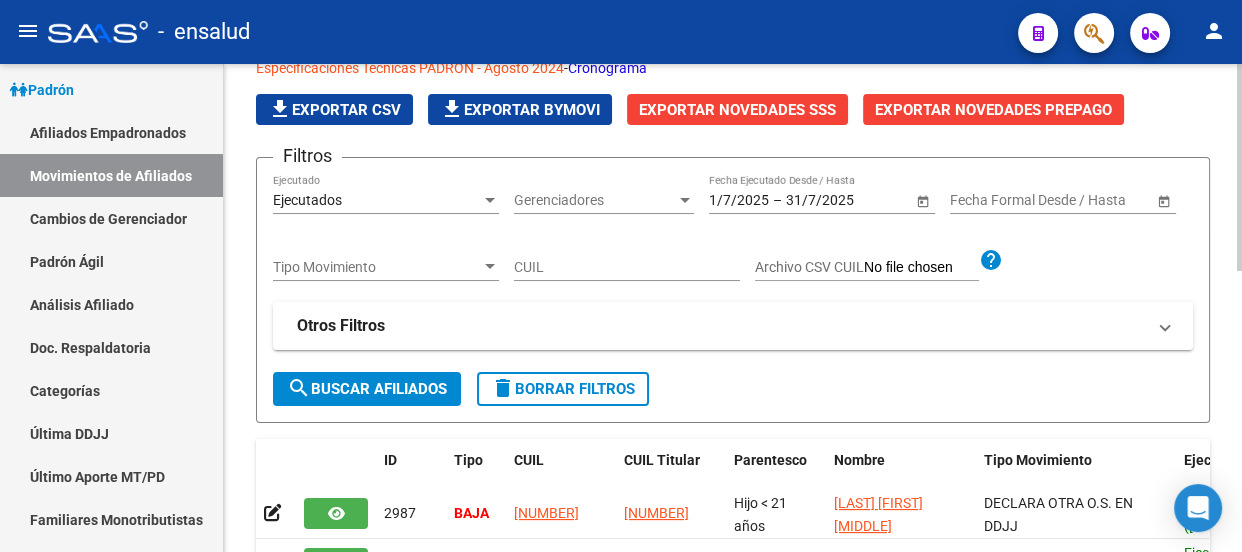 click on "Ejecutados" at bounding box center (377, 200) 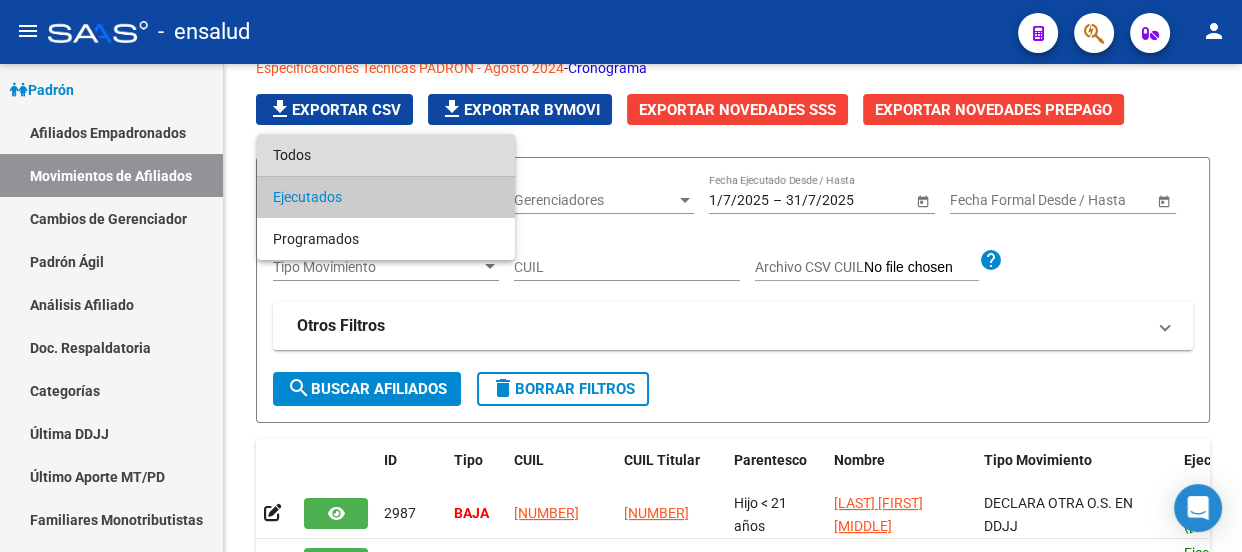click on "Todos" at bounding box center (386, 155) 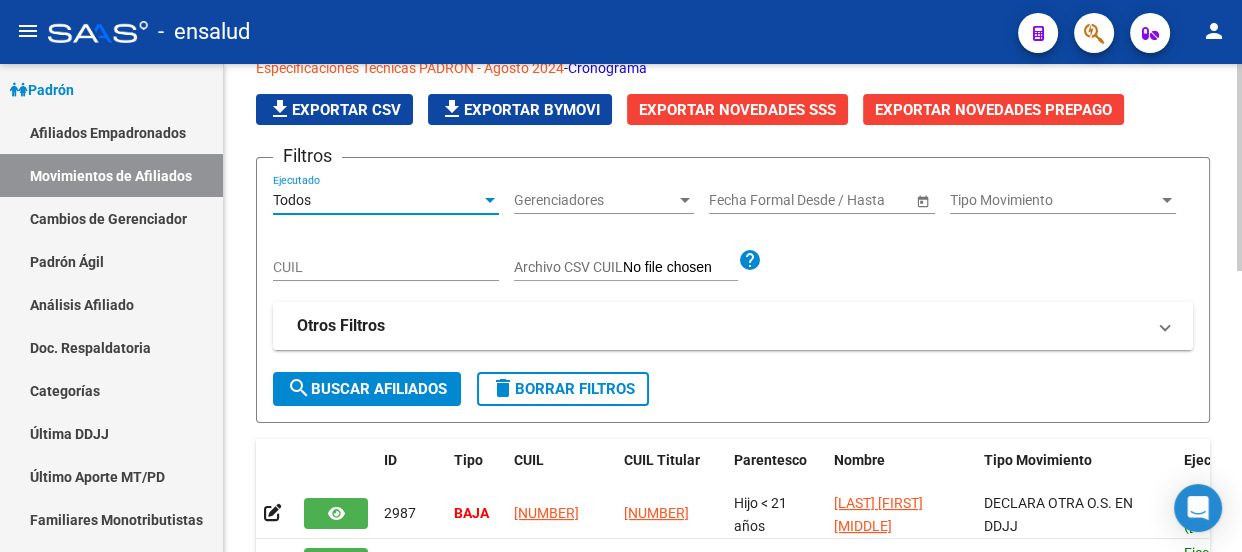 click on "Otros Filtros" at bounding box center [721, 326] 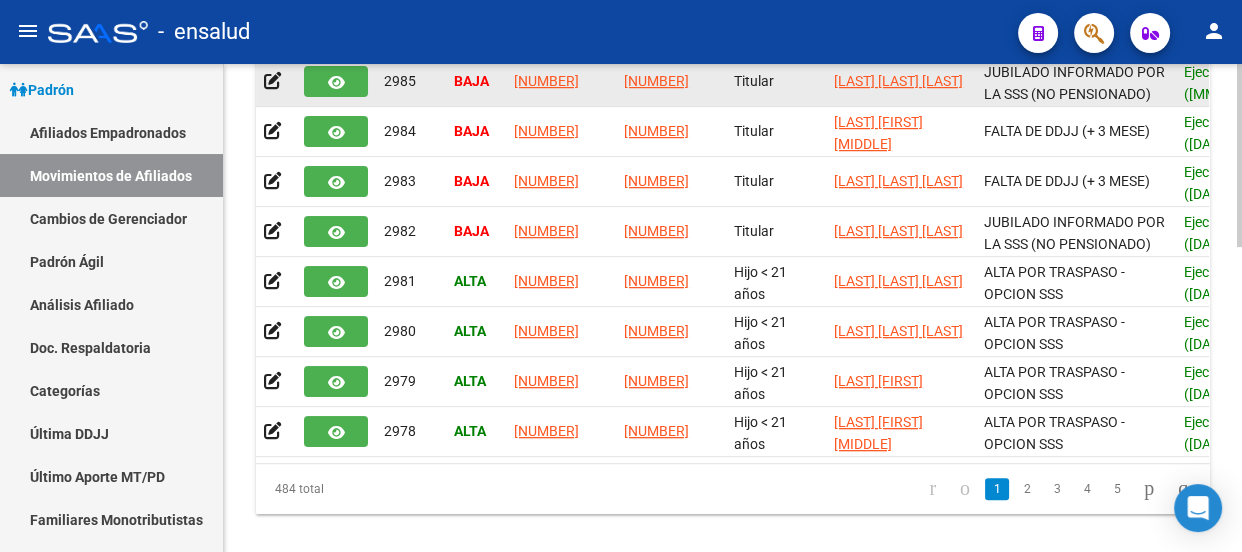 scroll, scrollTop: 814, scrollLeft: 0, axis: vertical 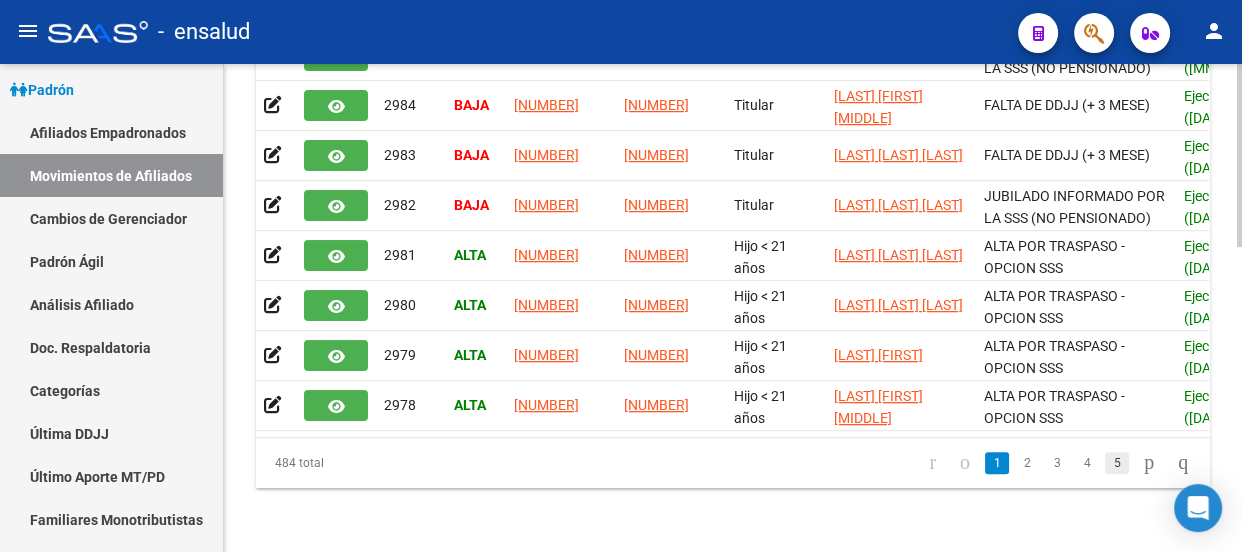 click on "5" 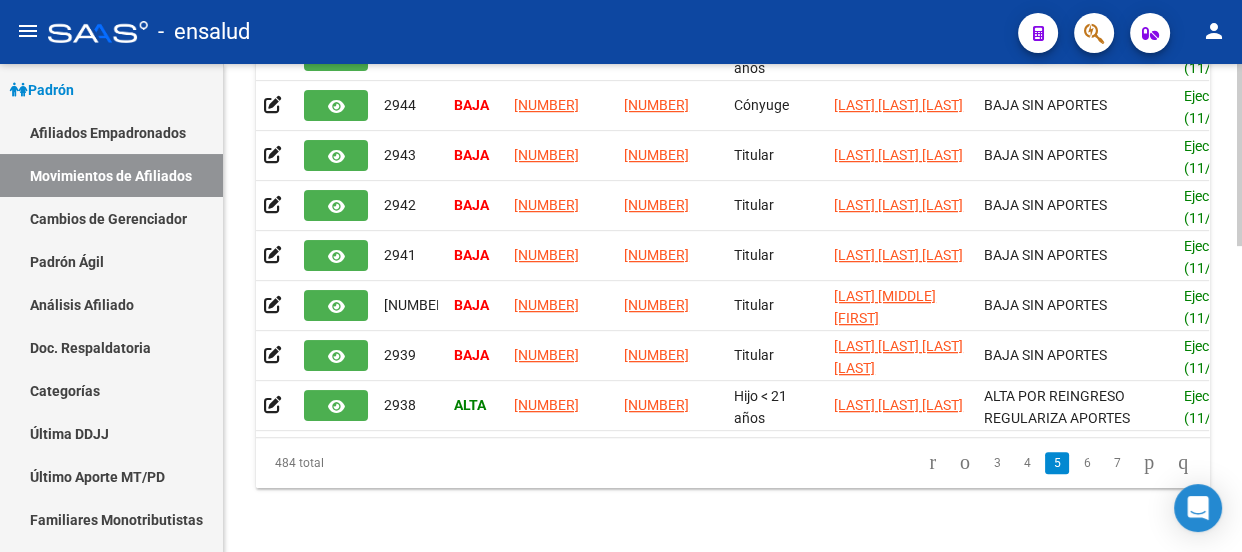 scroll, scrollTop: 814, scrollLeft: 0, axis: vertical 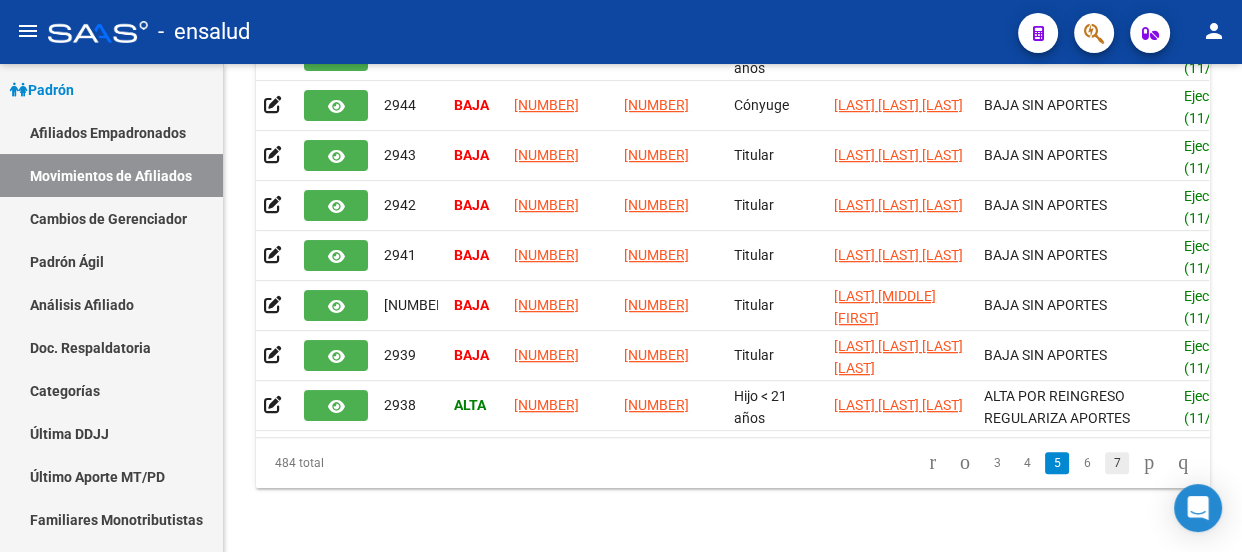 click on "7" 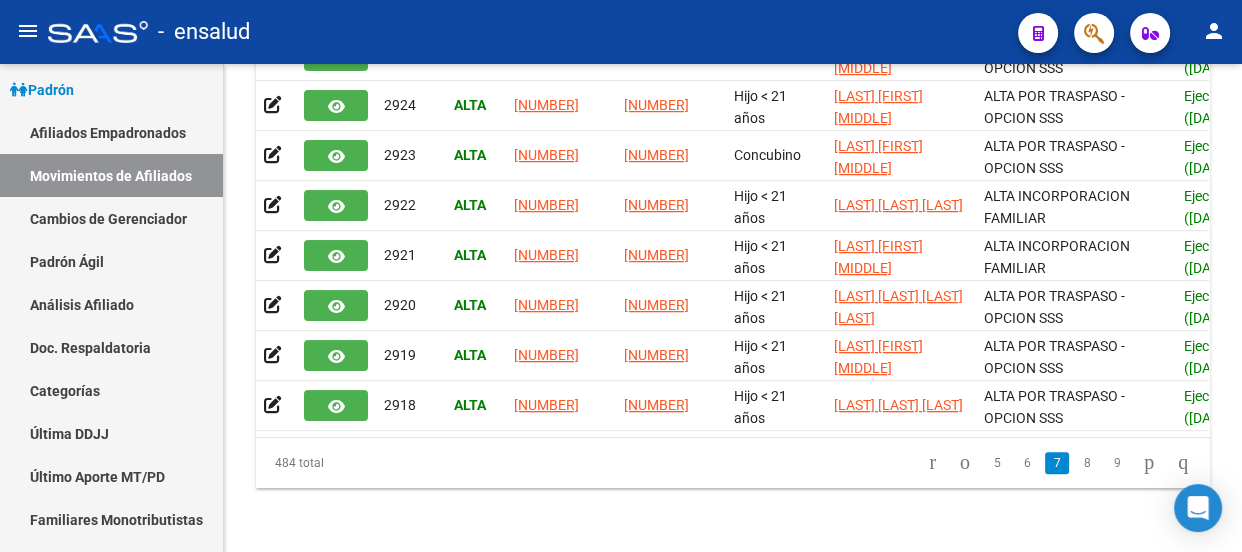 scroll, scrollTop: 814, scrollLeft: 0, axis: vertical 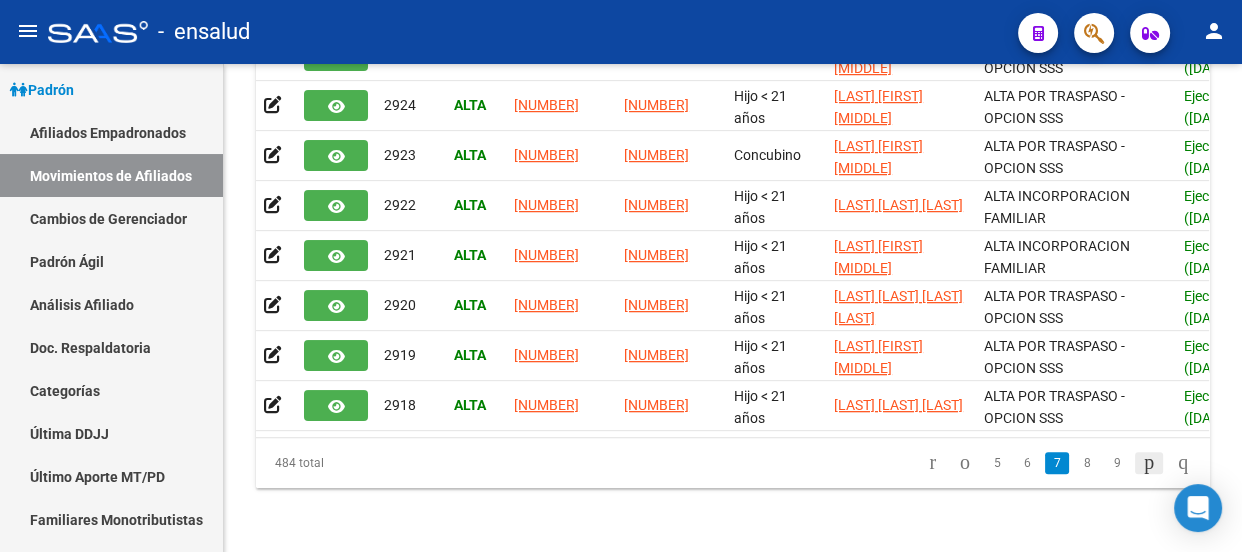 click 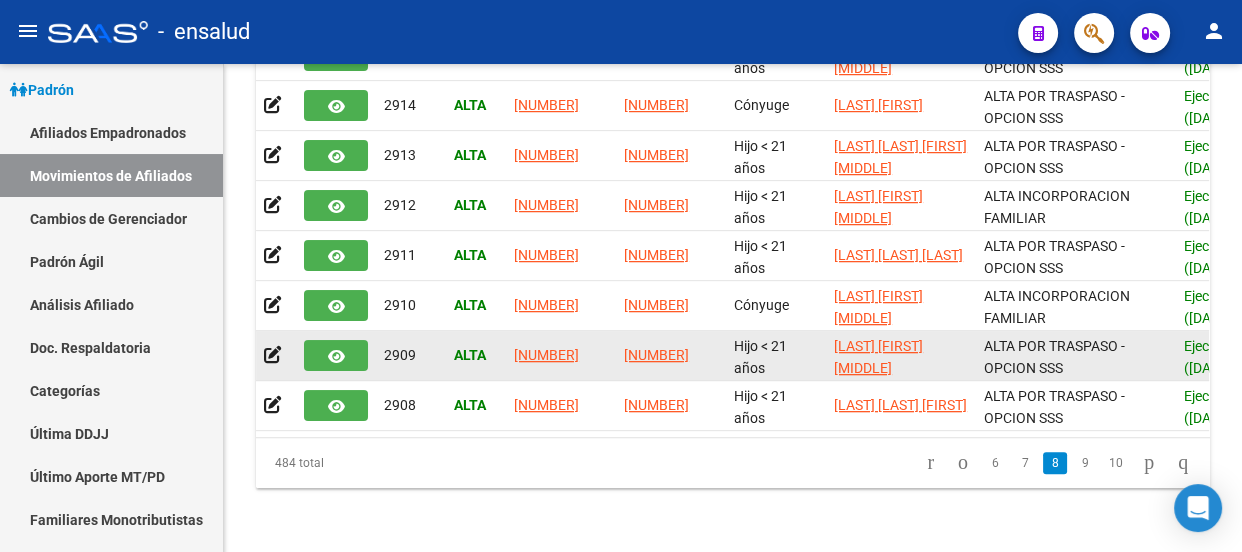 scroll, scrollTop: 814, scrollLeft: 0, axis: vertical 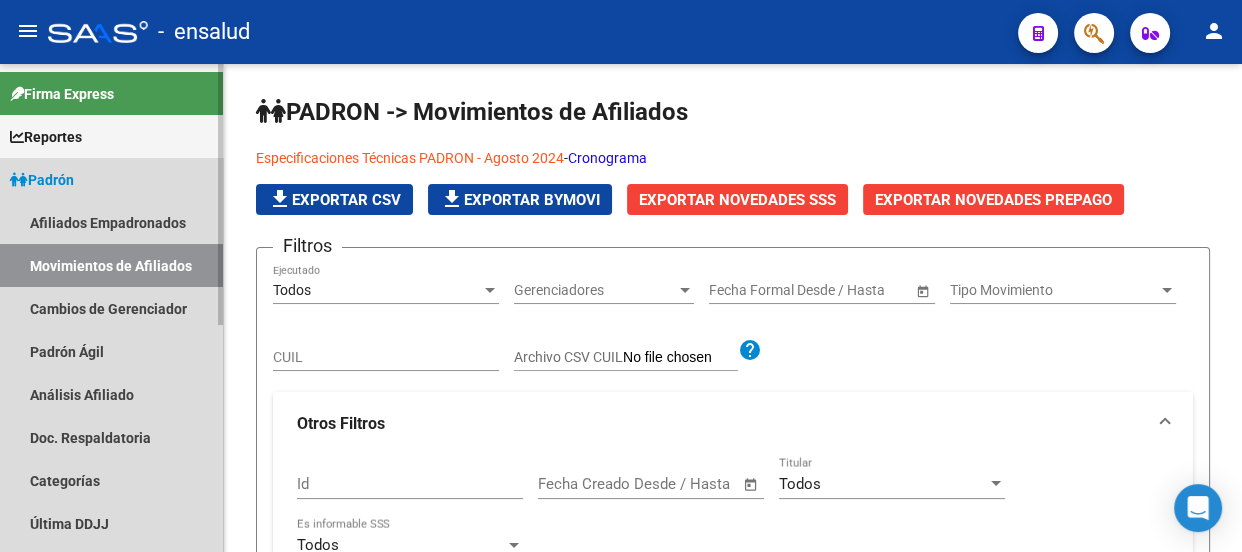 click on "Padrón" at bounding box center [111, 179] 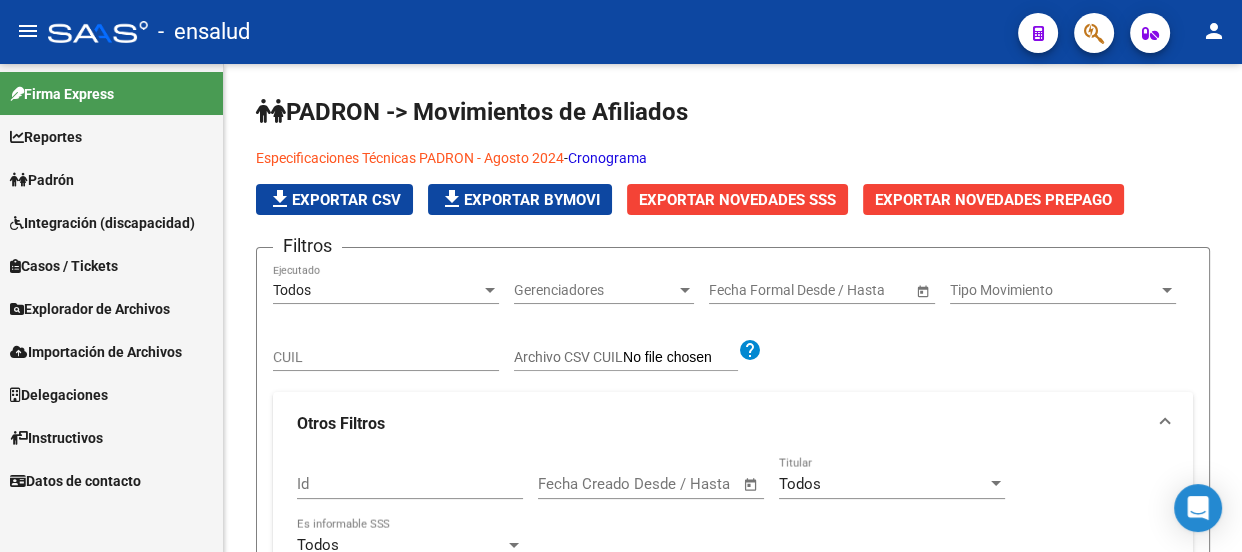 click on "Explorador de Archivos" at bounding box center (90, 309) 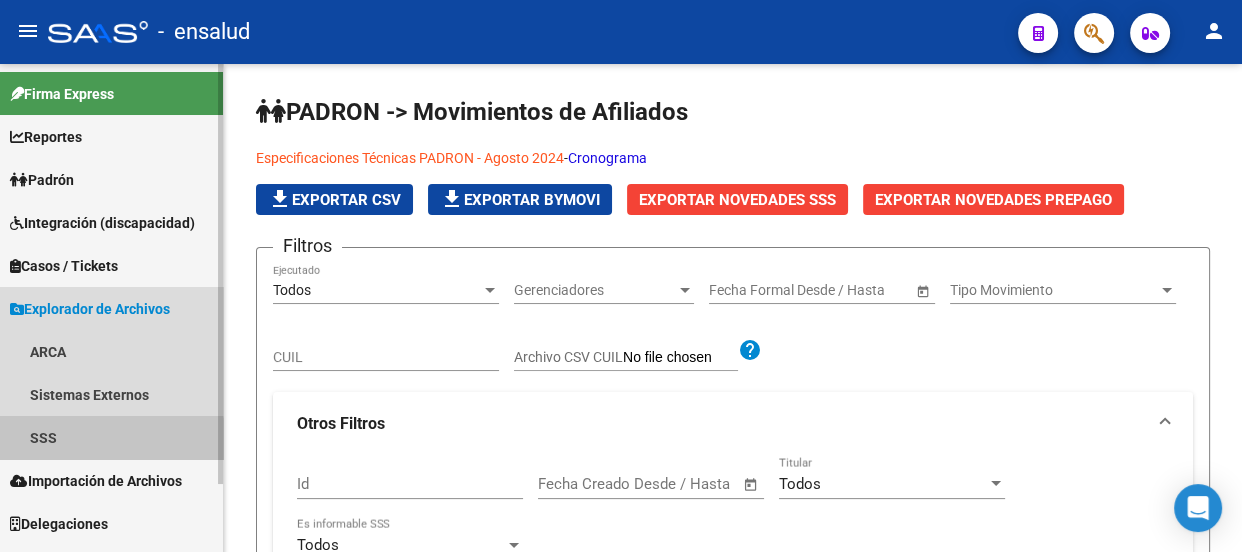 click on "SSS" at bounding box center (111, 437) 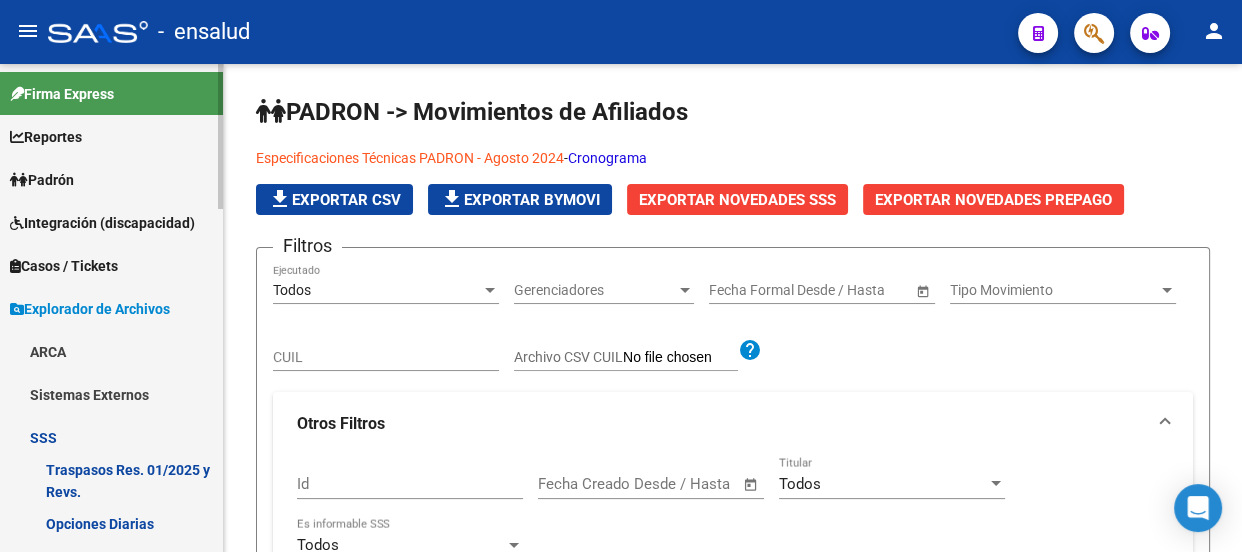 scroll, scrollTop: 90, scrollLeft: 0, axis: vertical 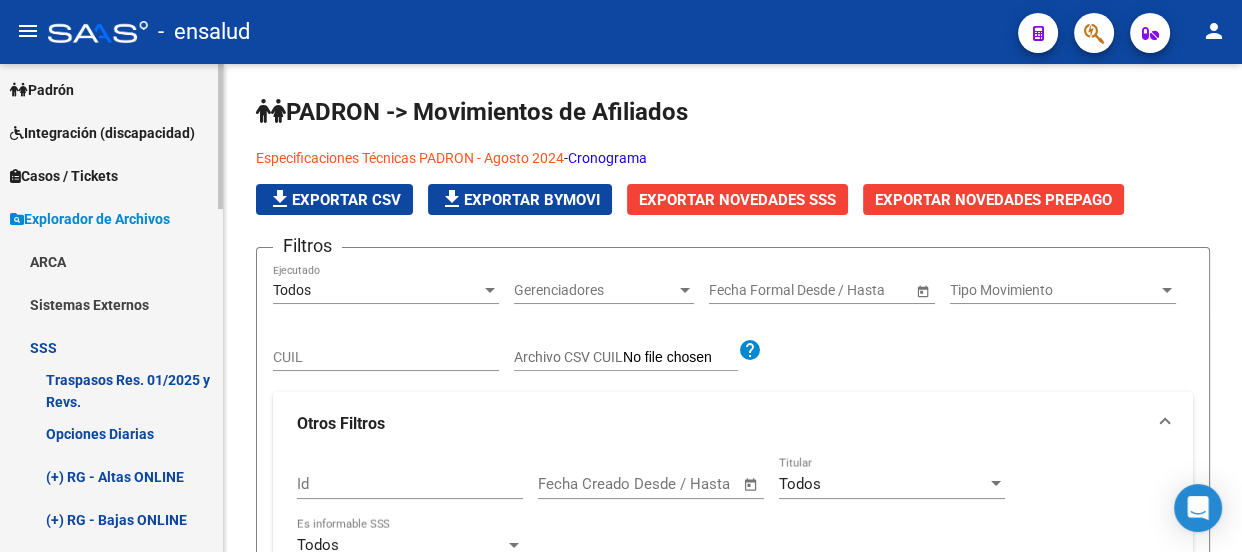 click on "Opciones Diarias" at bounding box center (111, 433) 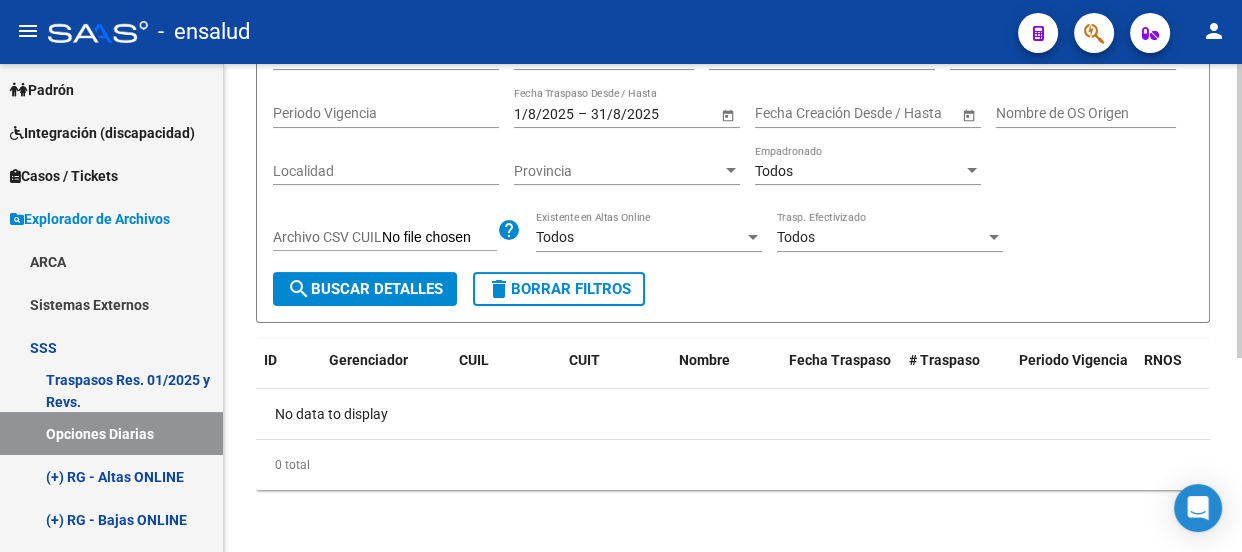 click on "search  Buscar Detalles" at bounding box center [365, 289] 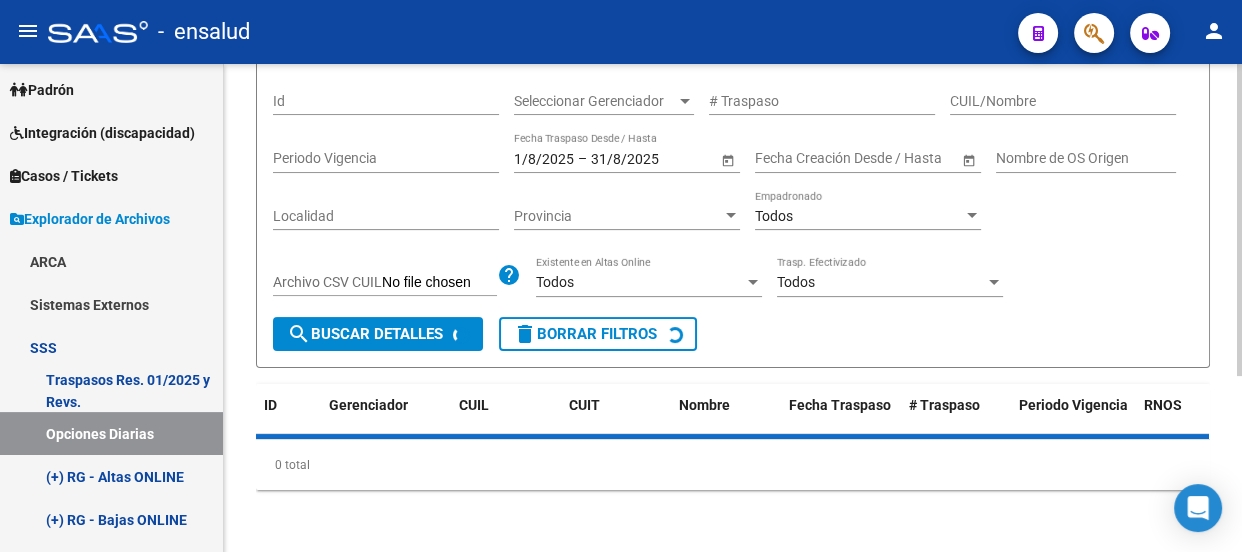 scroll, scrollTop: 320, scrollLeft: 0, axis: vertical 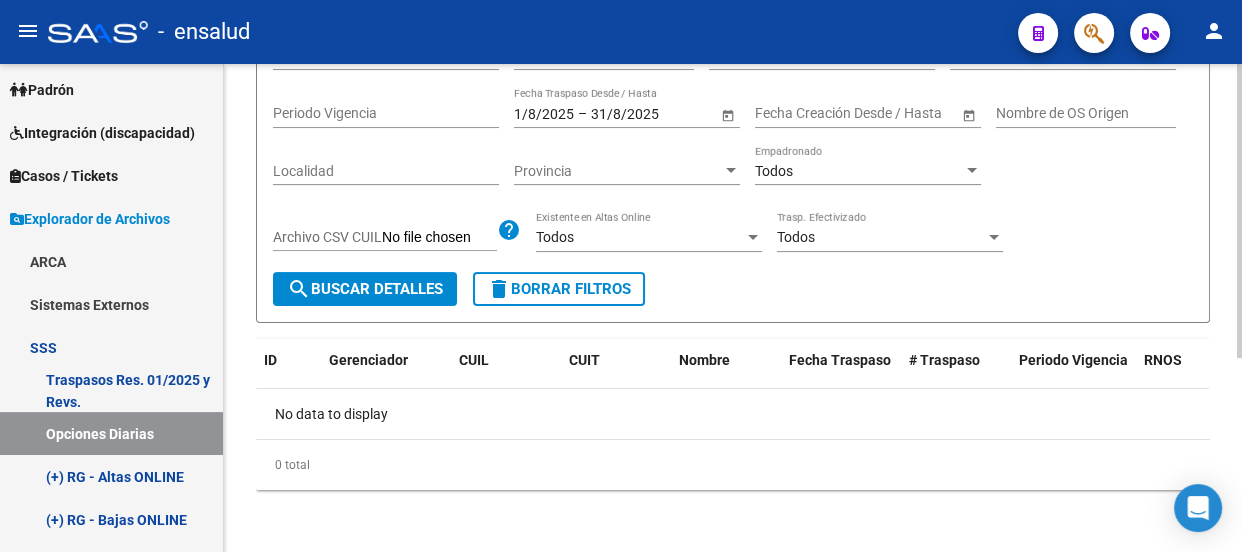 click 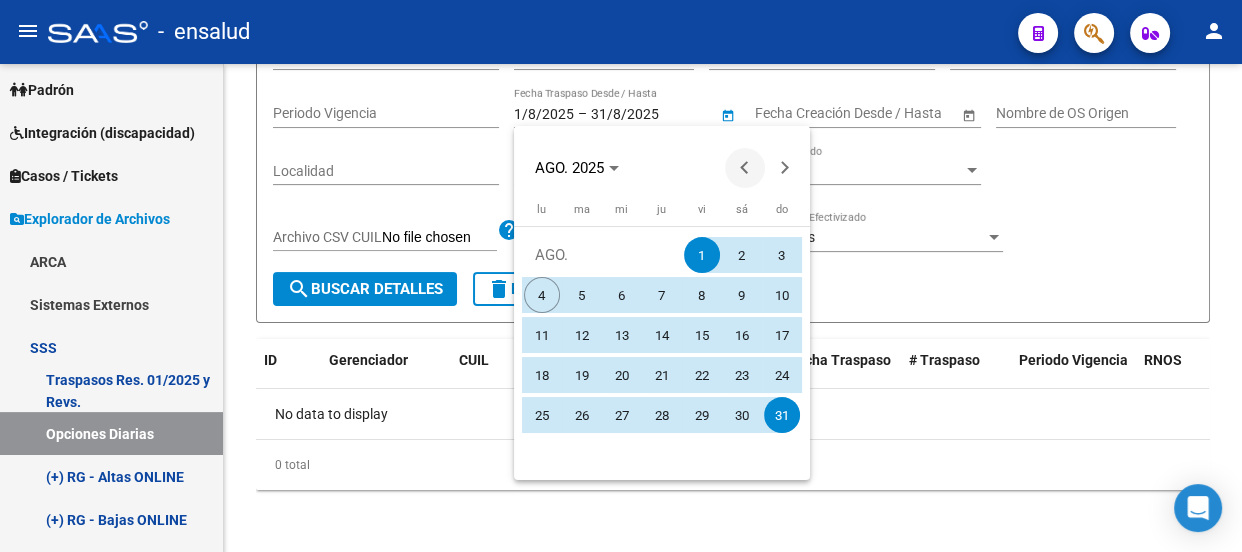 click at bounding box center [745, 168] 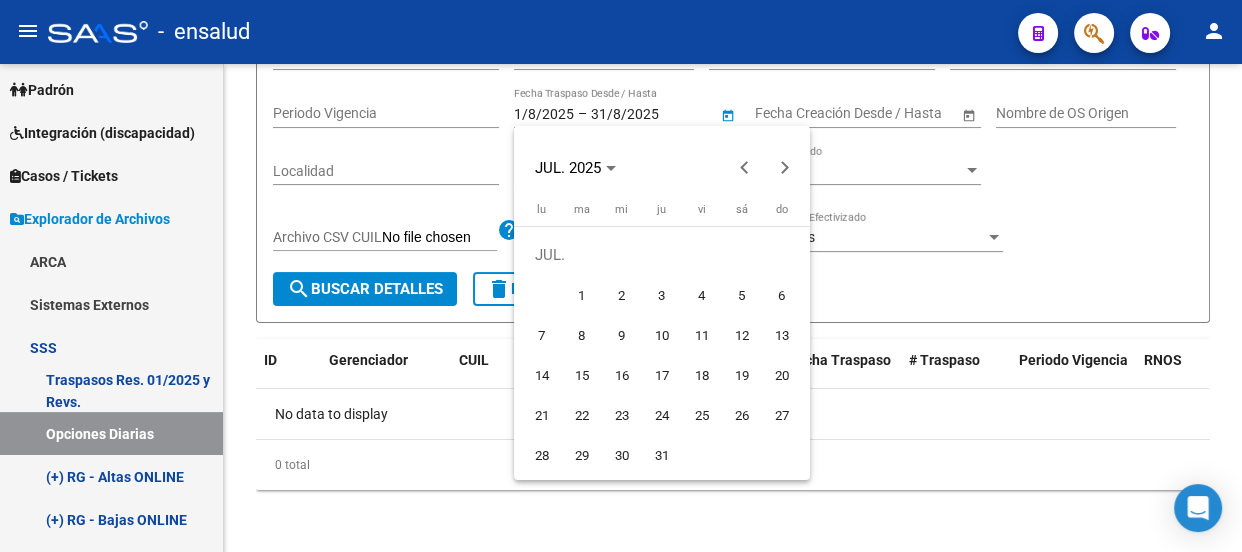 drag, startPoint x: 582, startPoint y: 291, endPoint x: 610, endPoint y: 334, distance: 51.312767 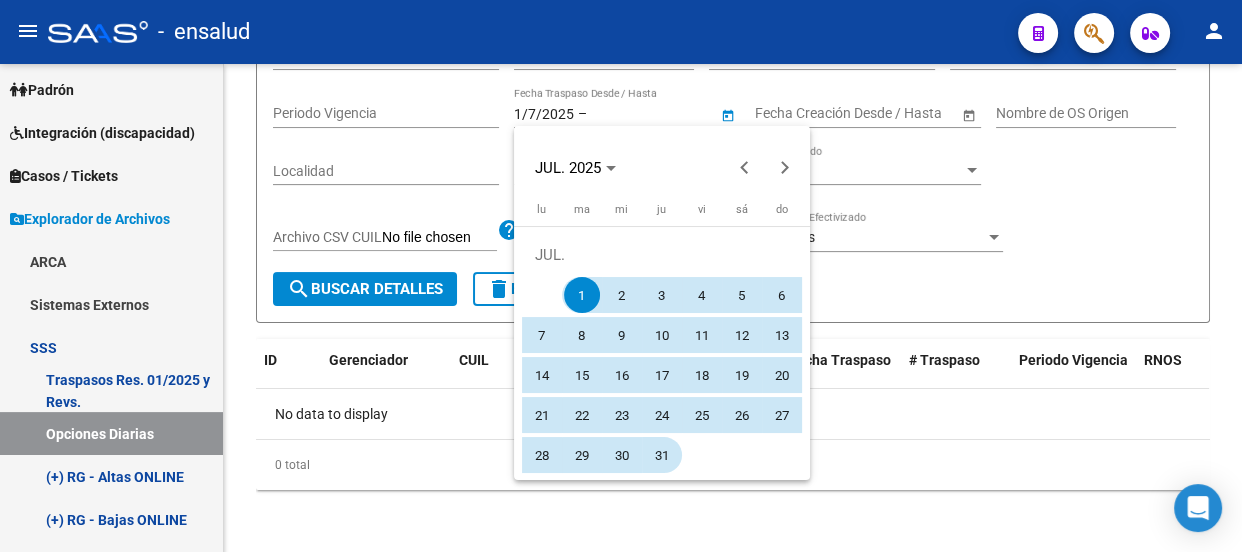 click on "31" at bounding box center [662, 455] 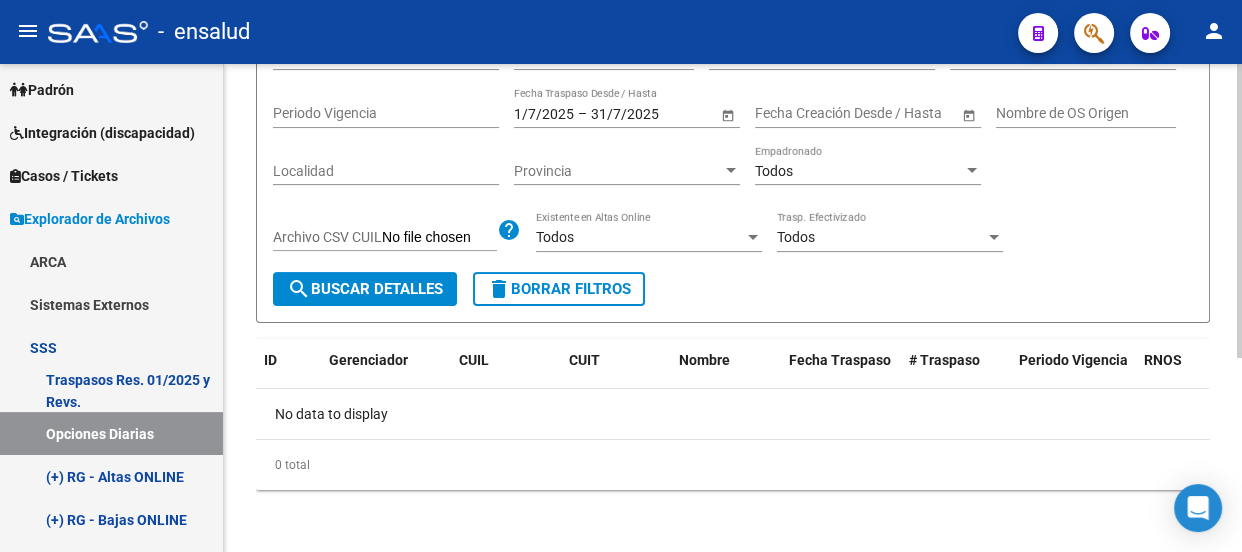 click on "search  Buscar Detalles" at bounding box center (365, 289) 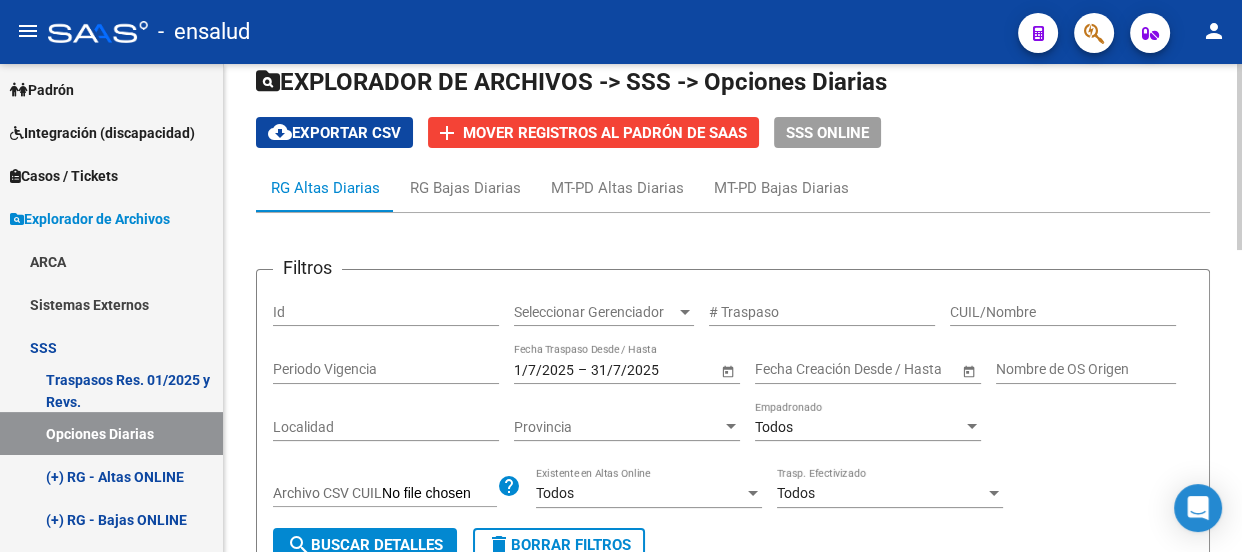 scroll, scrollTop: 0, scrollLeft: 0, axis: both 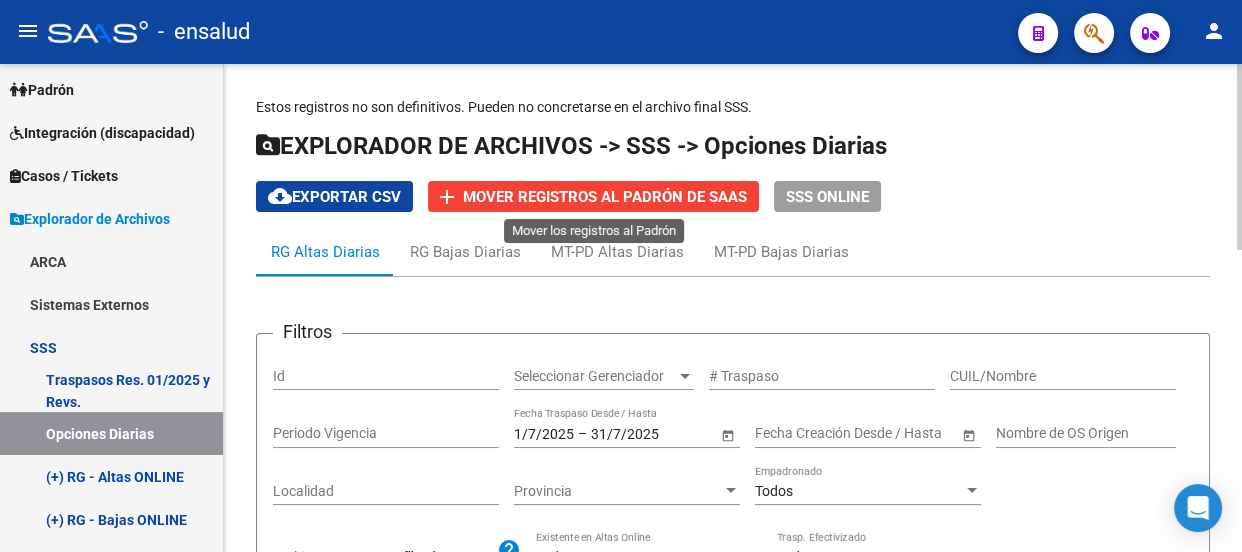 click on "Mover registros al PADRÓN de SAAS" 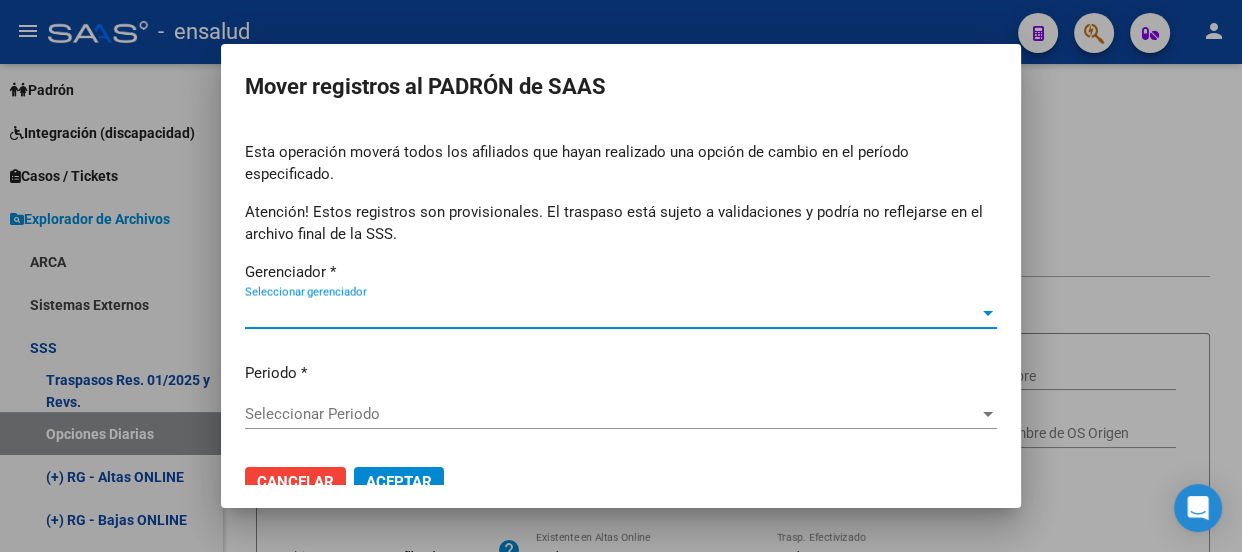 click on "Seleccionar gerenciador" at bounding box center [612, 313] 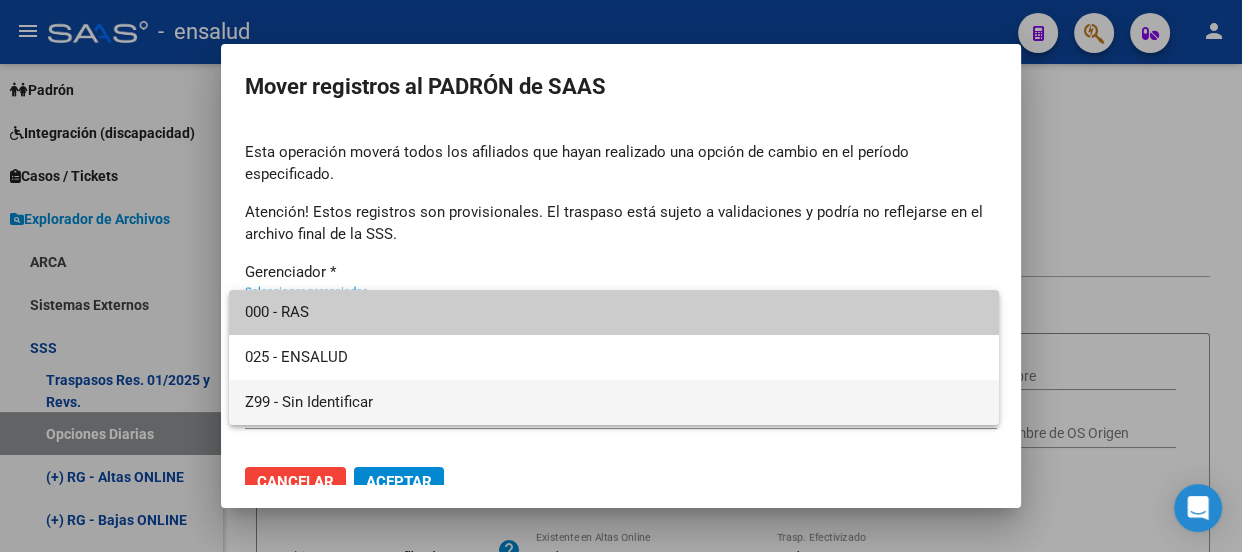 click on "Z99 - Sin Identificar" at bounding box center [614, 402] 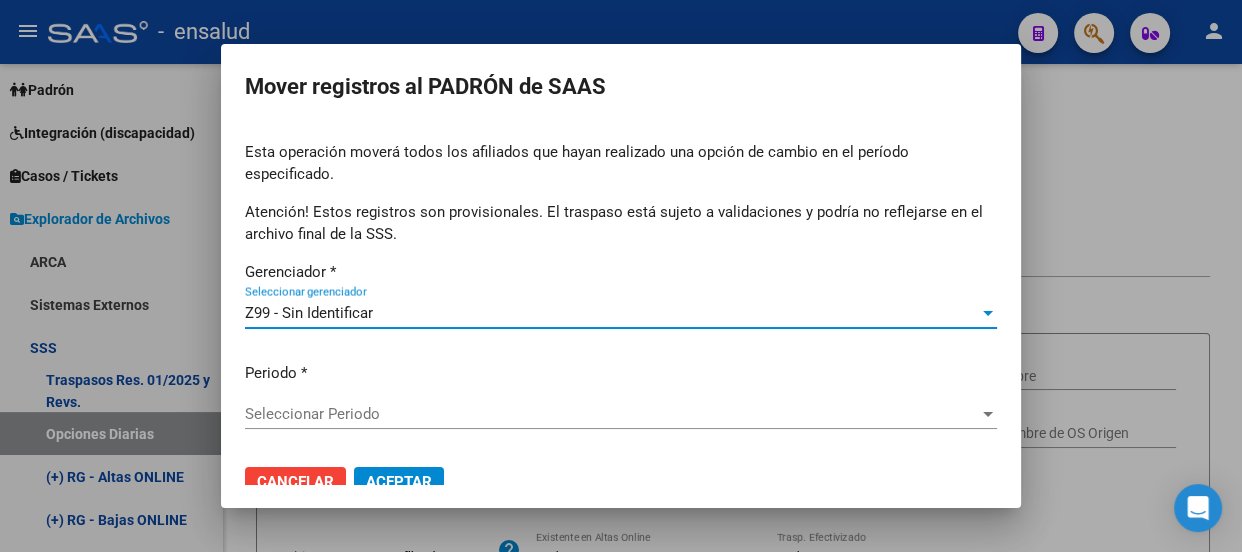 scroll, scrollTop: 31, scrollLeft: 0, axis: vertical 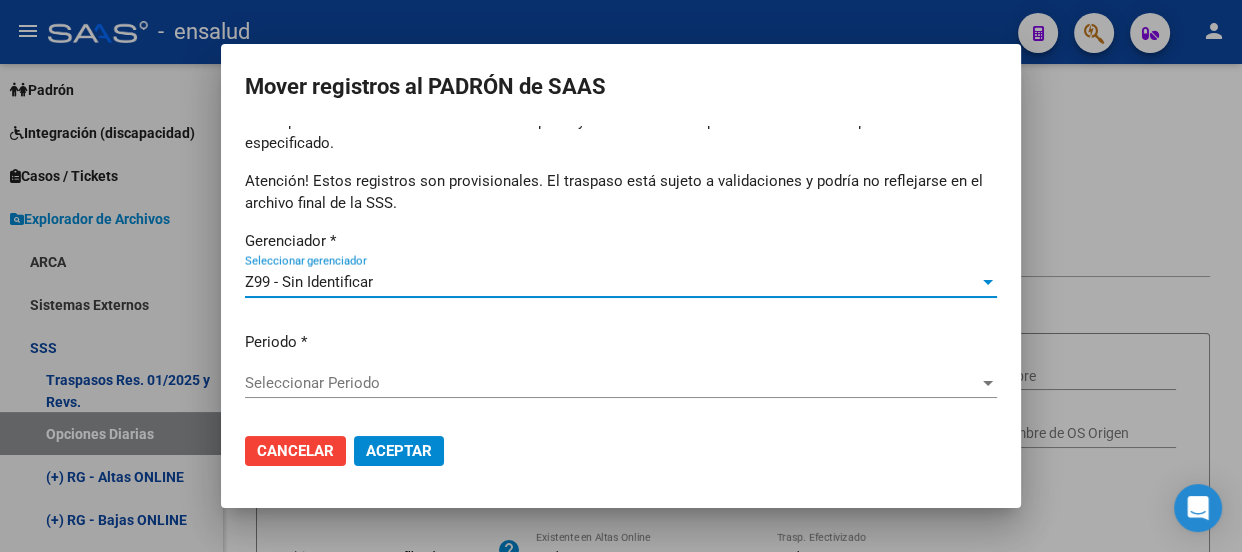 click on "Aceptar" at bounding box center [399, 451] 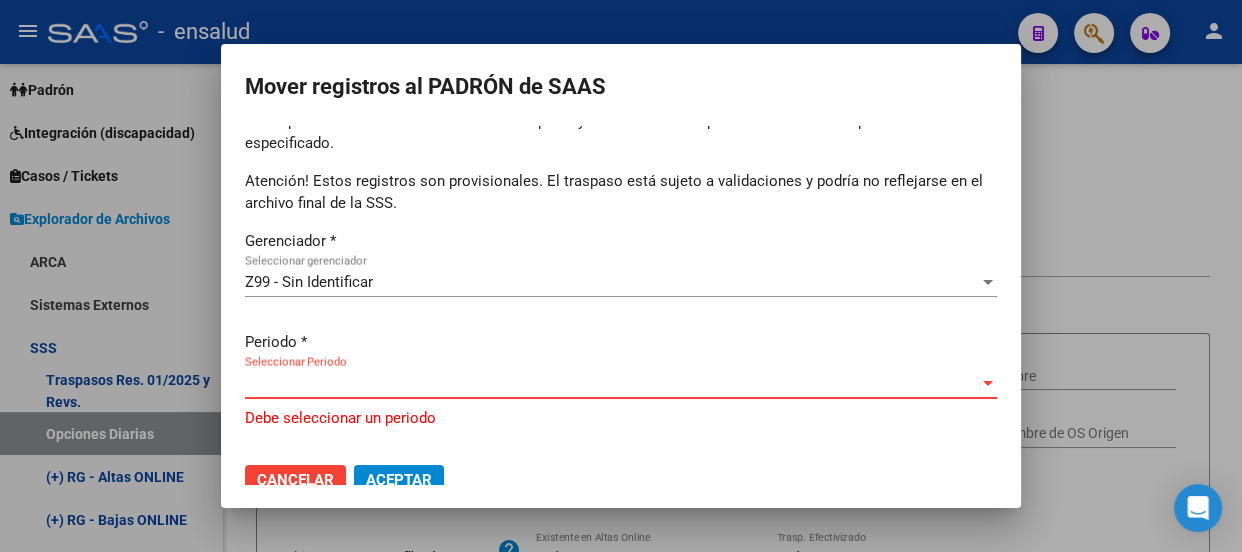 click on "Seleccionar Periodo" at bounding box center (612, 383) 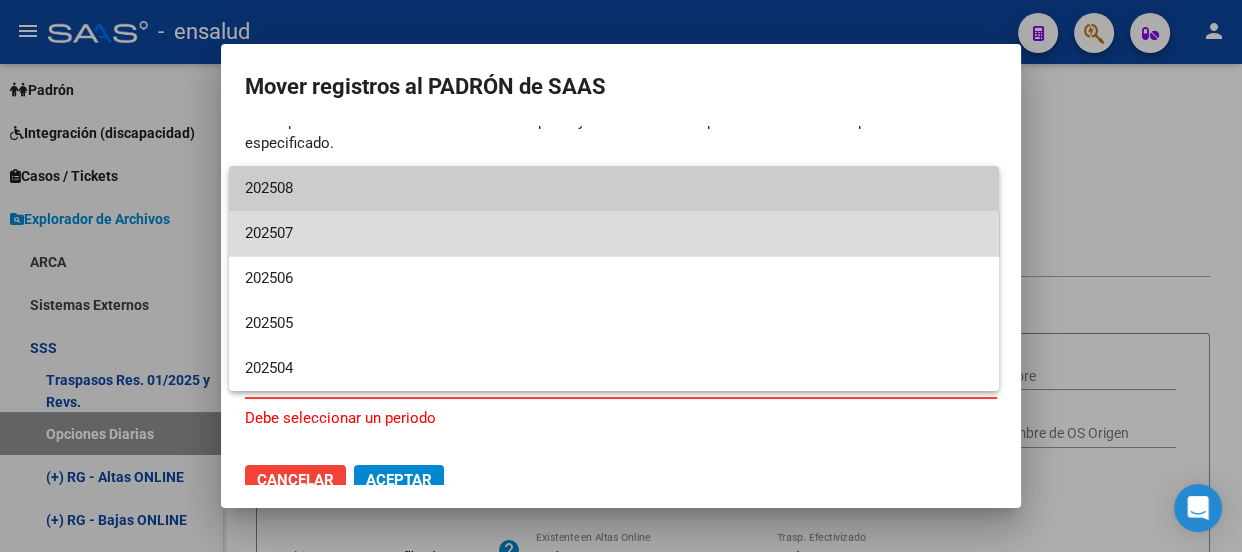 click on "202507" at bounding box center (614, 233) 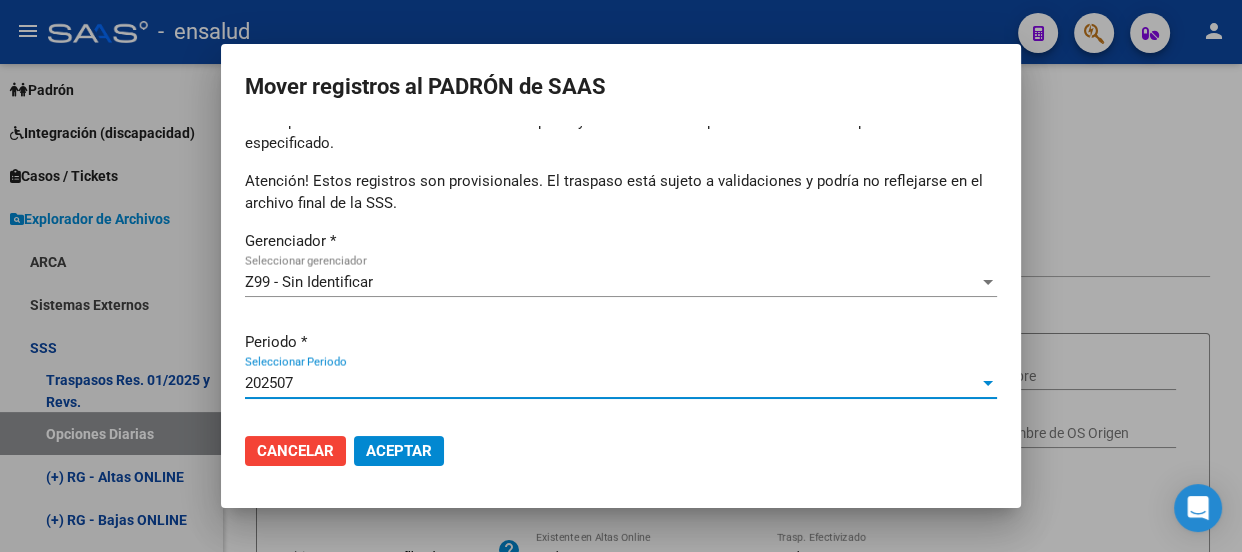 click on "202507" at bounding box center [612, 383] 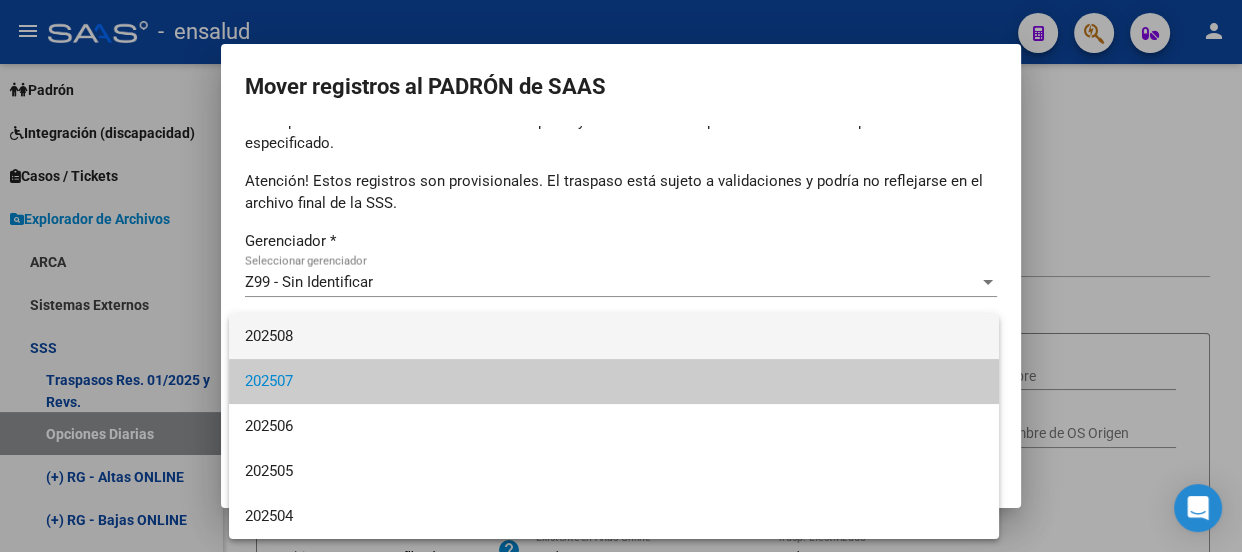 click on "202508" at bounding box center [614, 336] 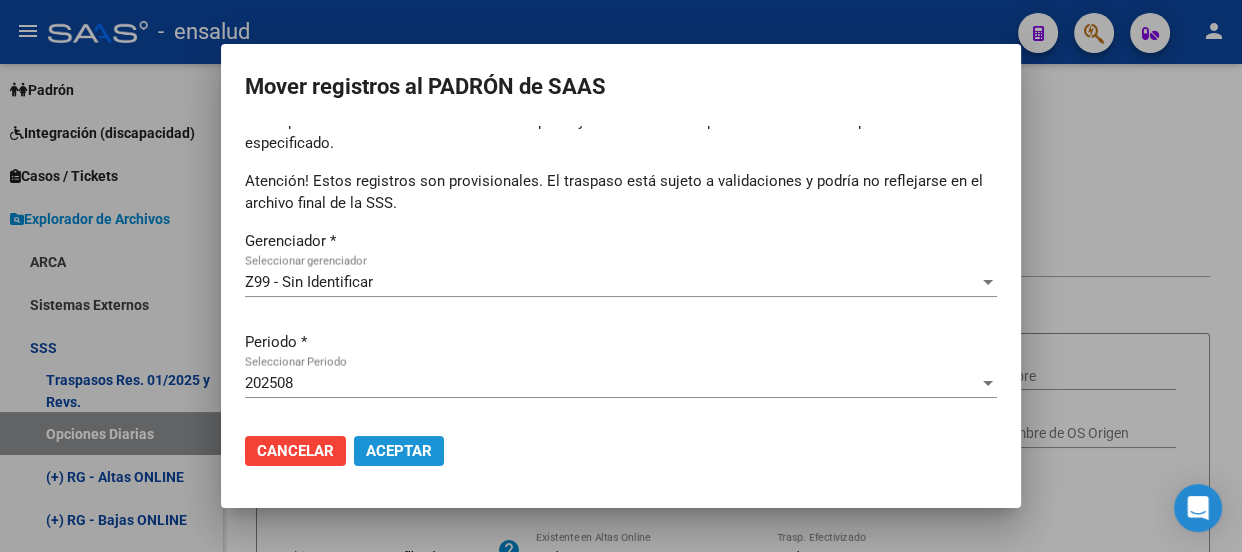 click on "Aceptar" at bounding box center [399, 451] 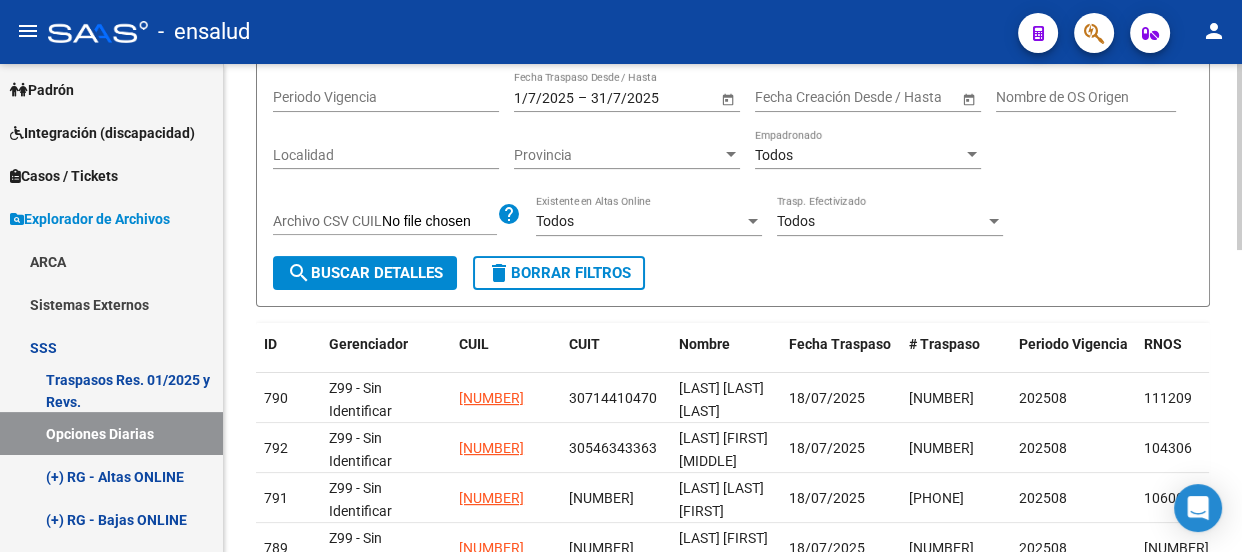 scroll, scrollTop: 0, scrollLeft: 0, axis: both 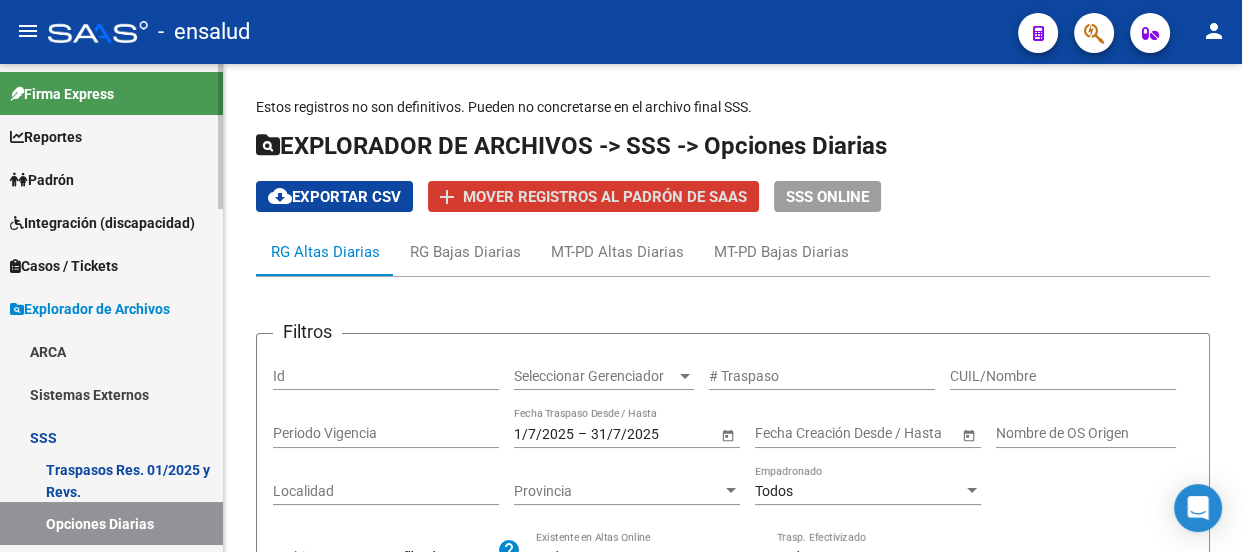 click on "Padrón" at bounding box center (111, 179) 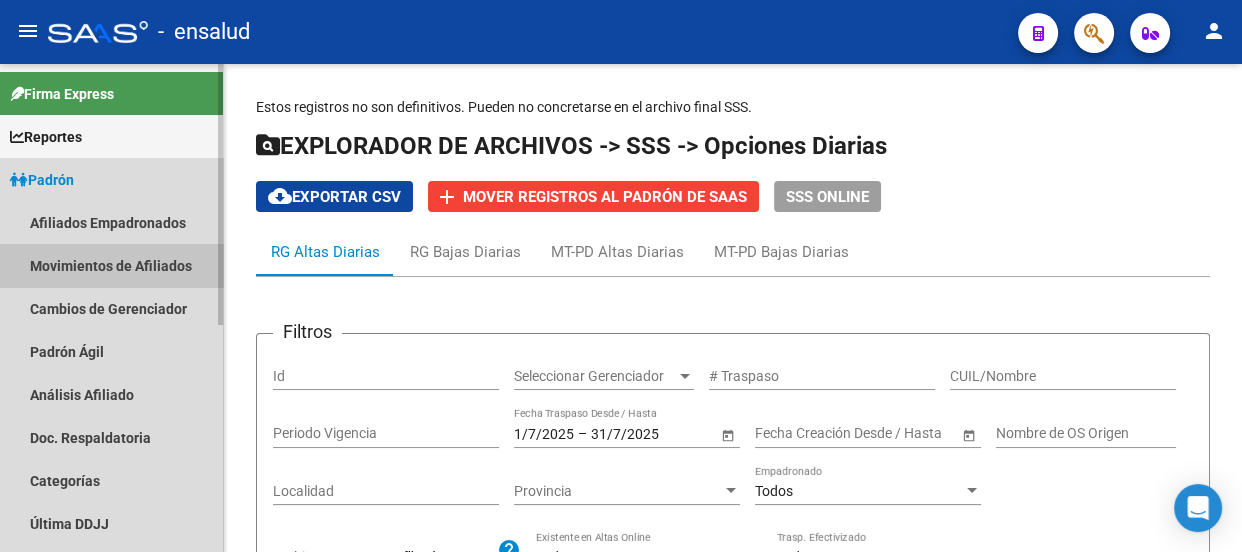 click on "Movimientos de Afiliados" at bounding box center (111, 265) 